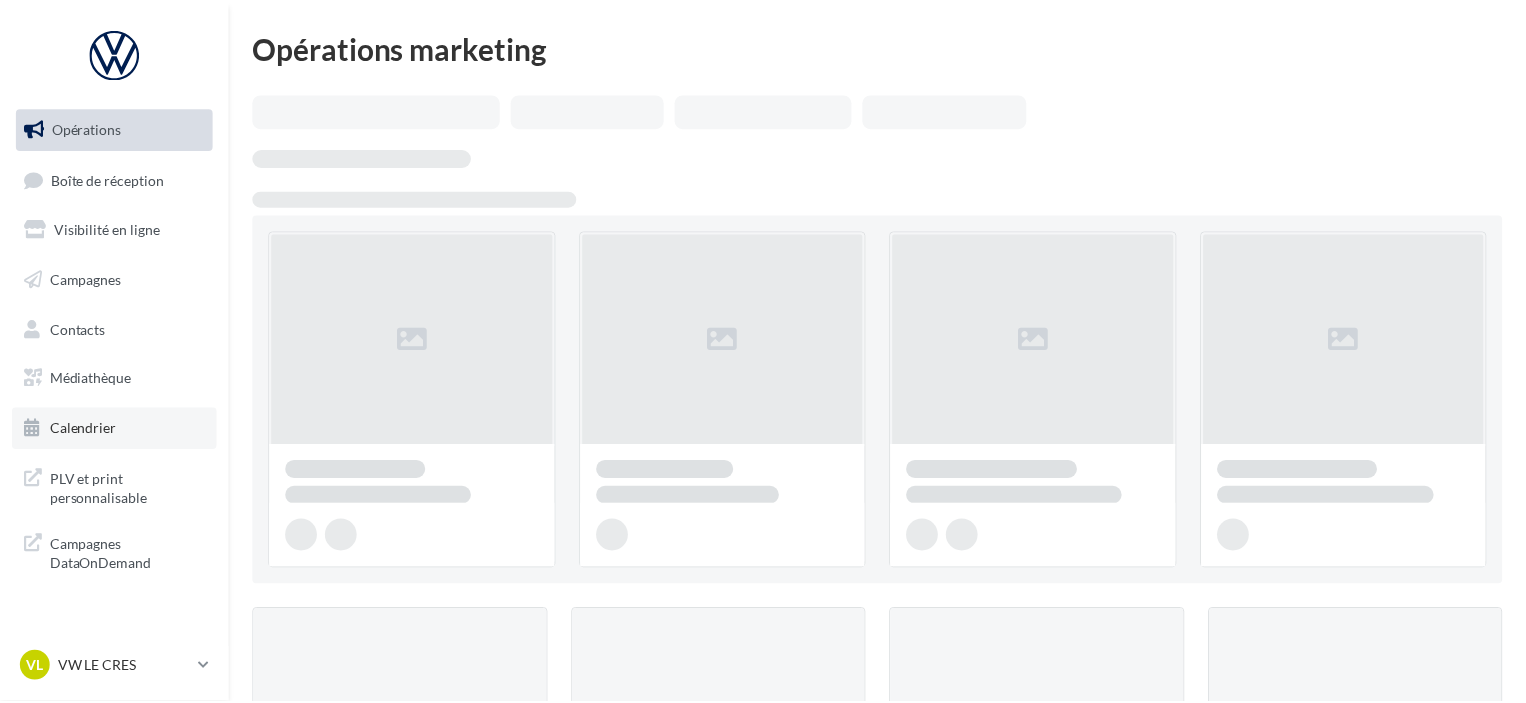 scroll, scrollTop: 0, scrollLeft: 0, axis: both 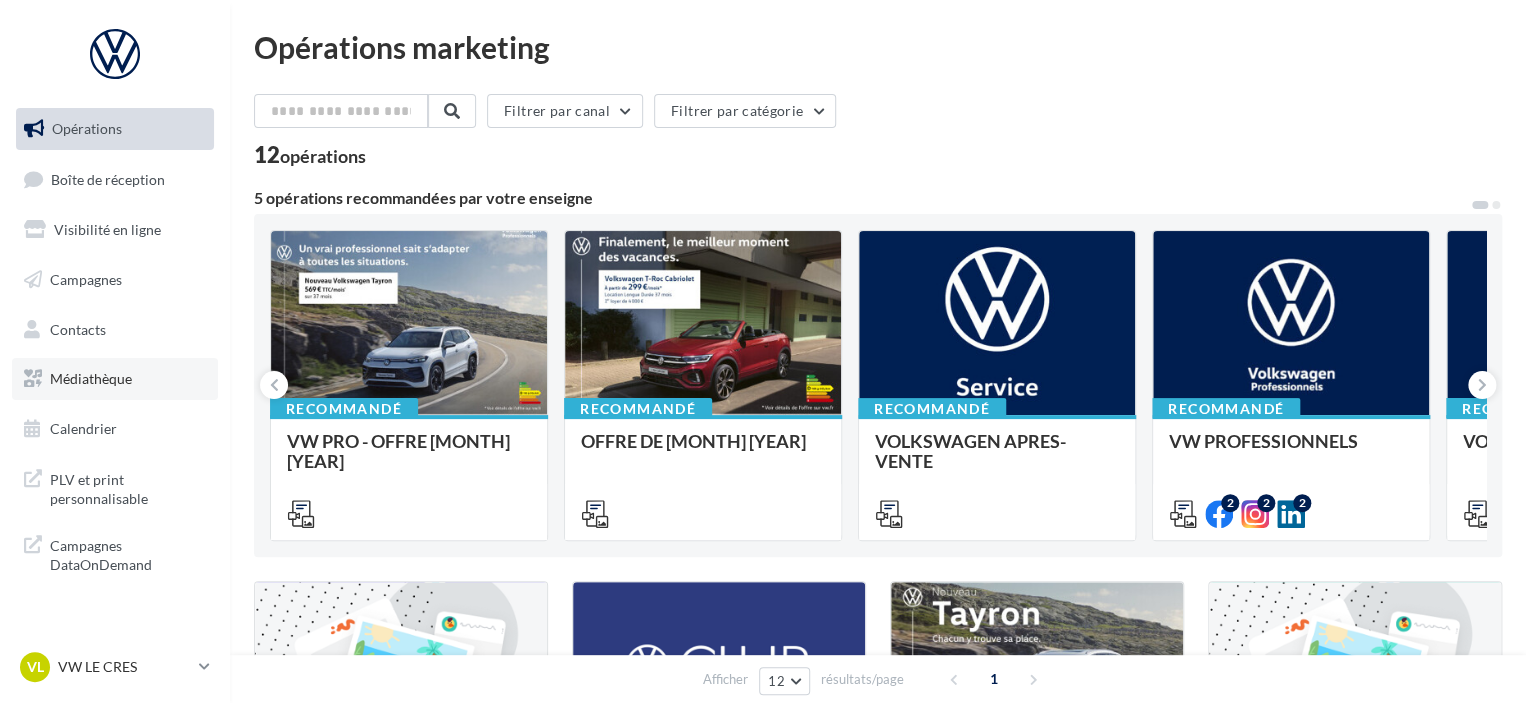 click on "Médiathèque" at bounding box center (115, 379) 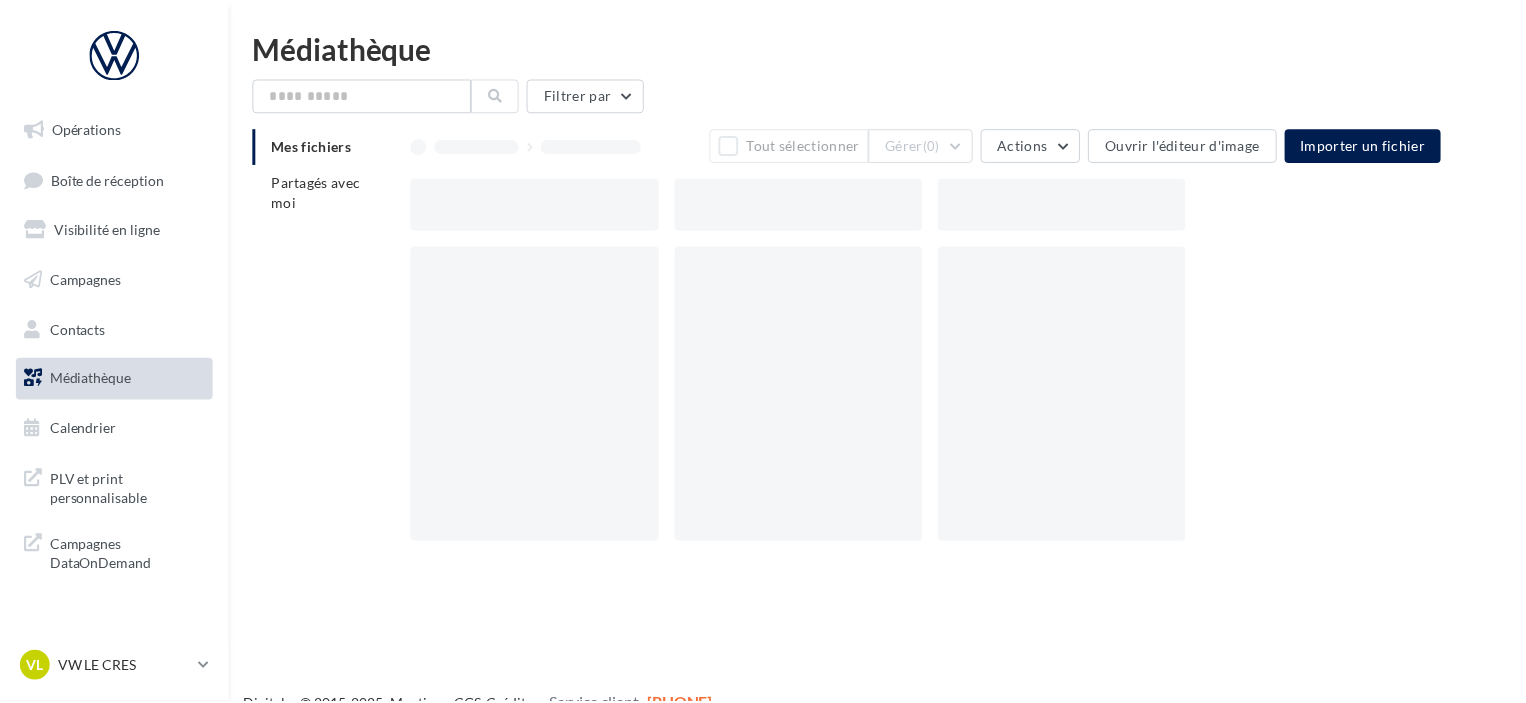 scroll, scrollTop: 0, scrollLeft: 0, axis: both 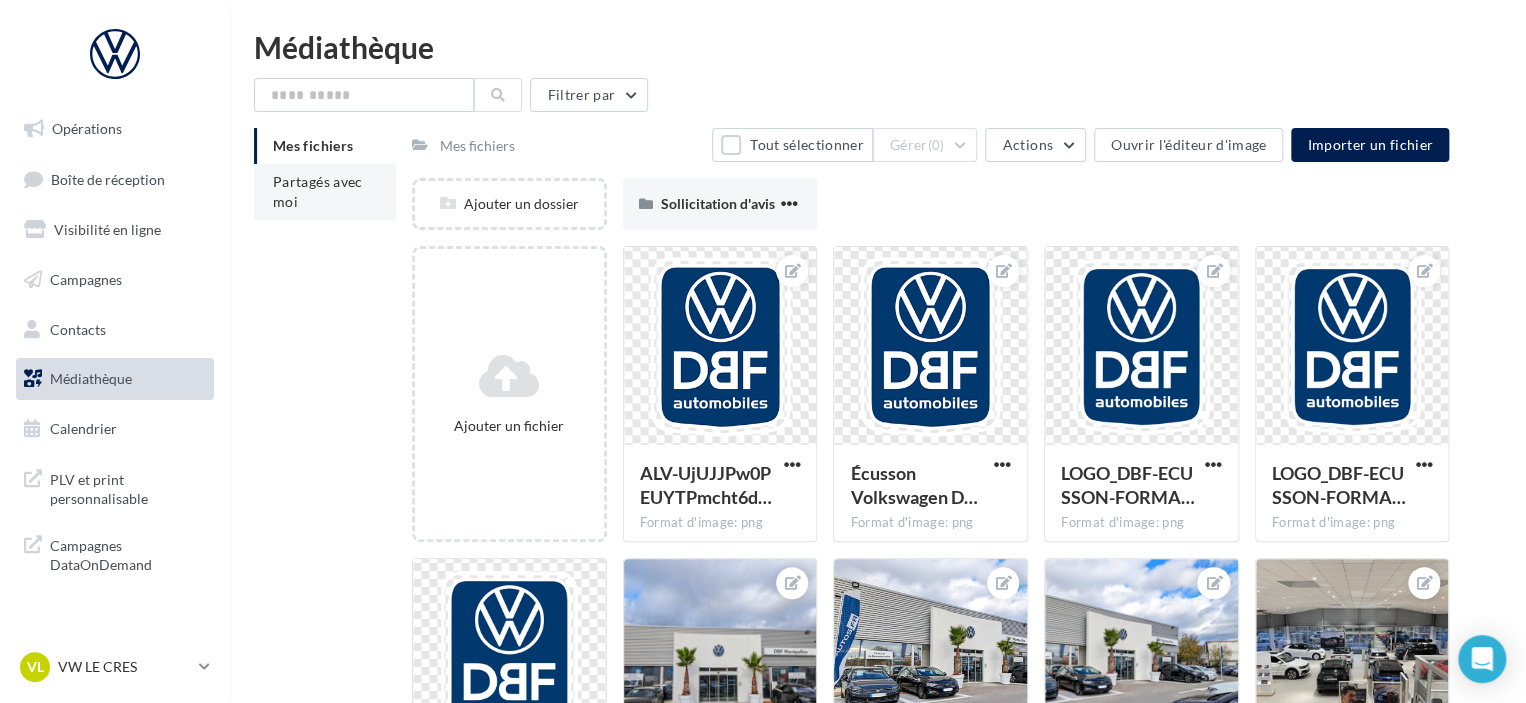 click on "Partagés avec moi" at bounding box center [318, 191] 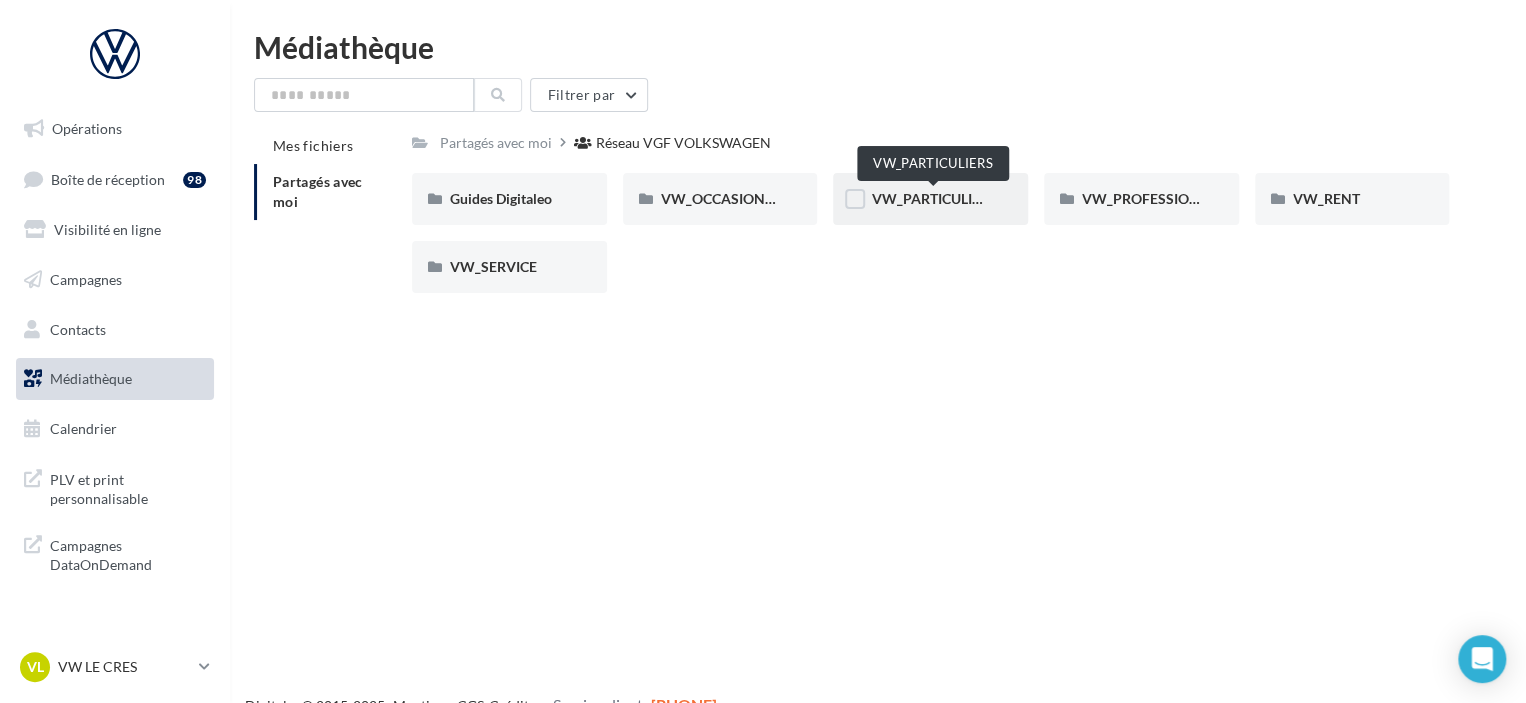 click on "VW_PARTICULIERS" at bounding box center [933, 198] 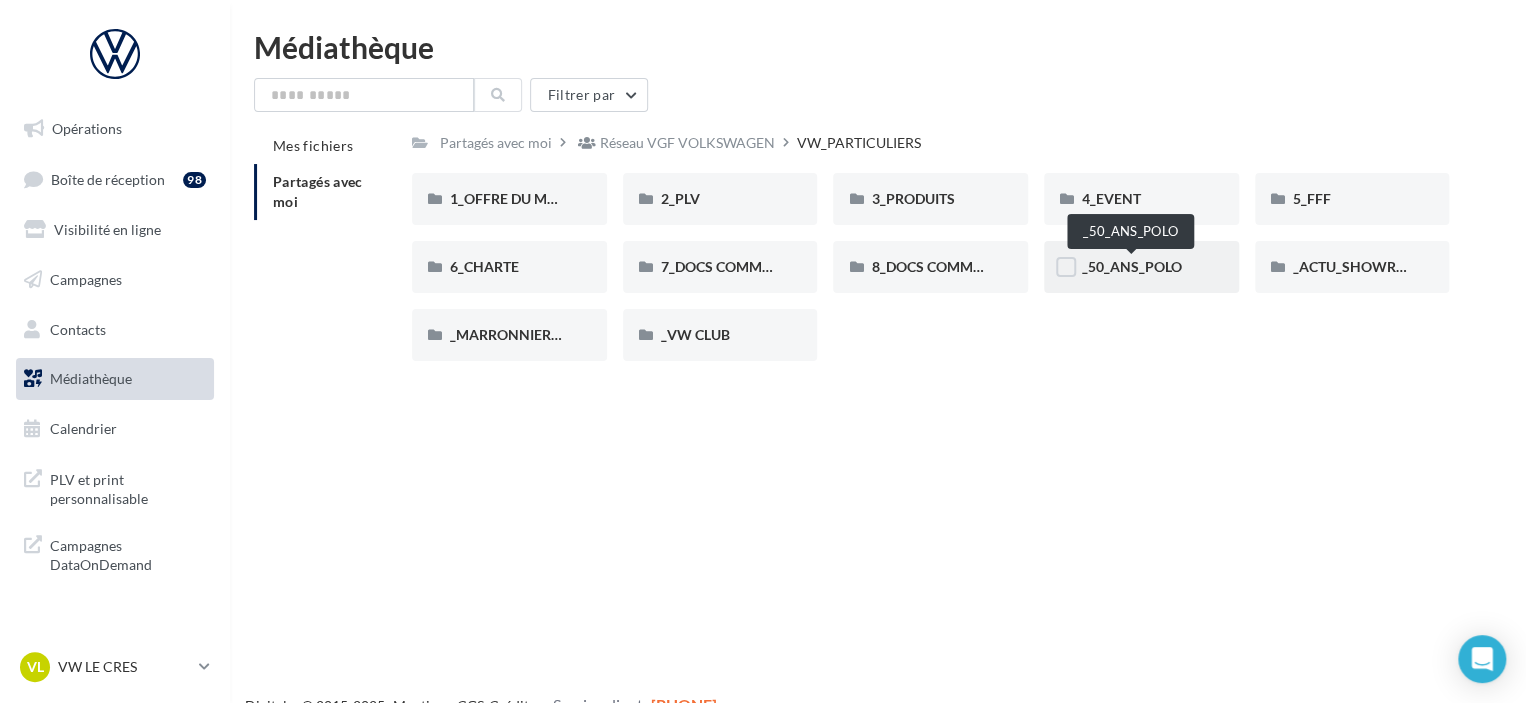 click on "_50_ANS_POLO" at bounding box center (1132, 266) 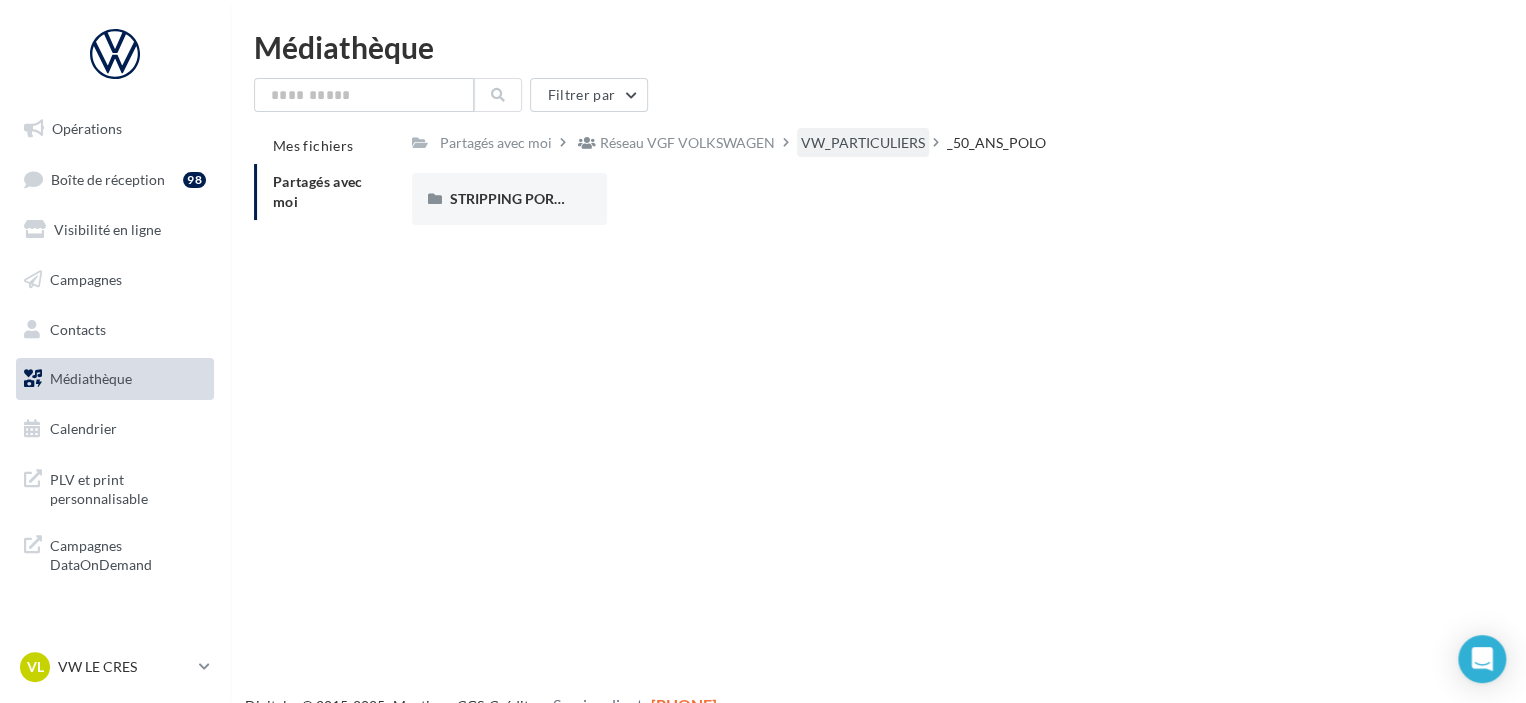 click on "VW_PARTICULIERS" at bounding box center [496, 143] 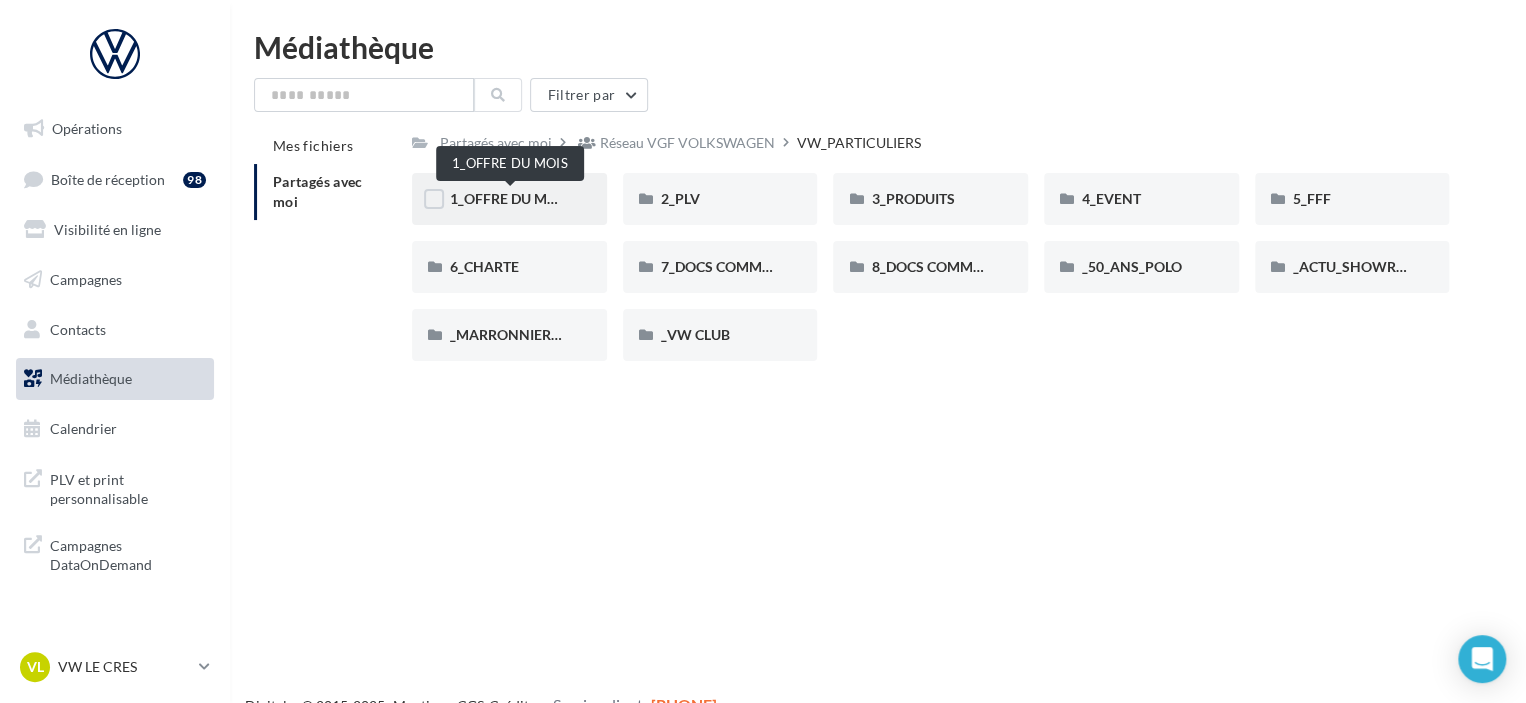 click on "1_OFFRE DU MOIS" at bounding box center (510, 198) 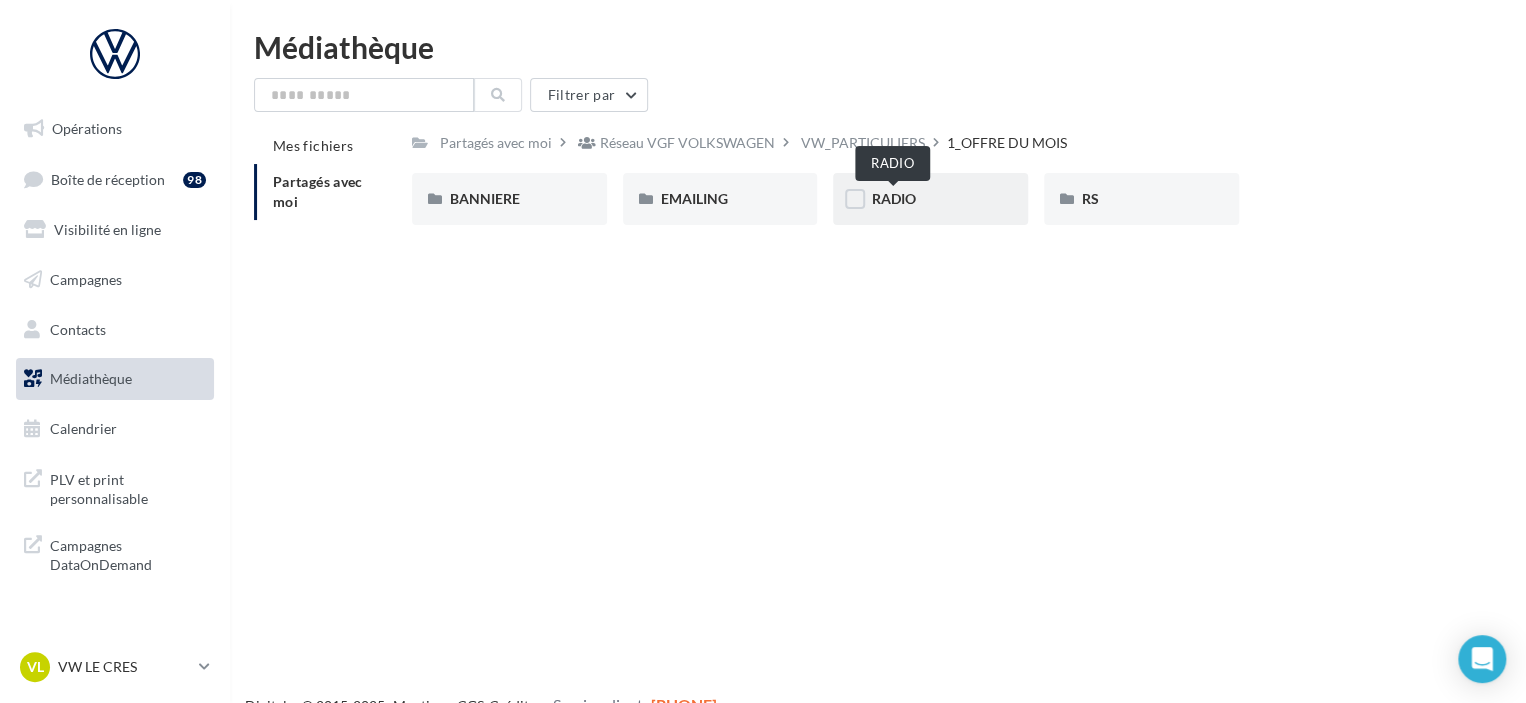 click on "RADIO" at bounding box center [893, 198] 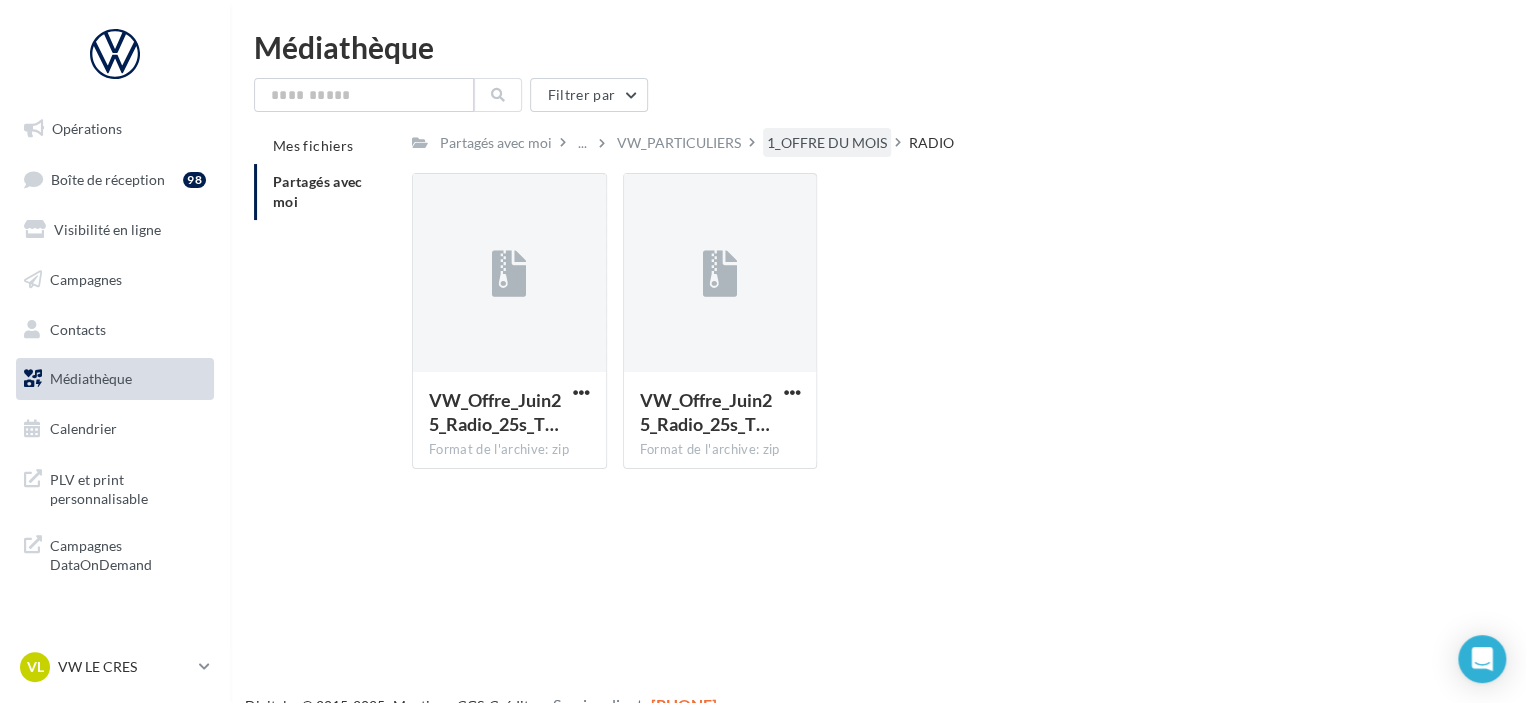 click on "1_OFFRE DU MOIS" at bounding box center (496, 143) 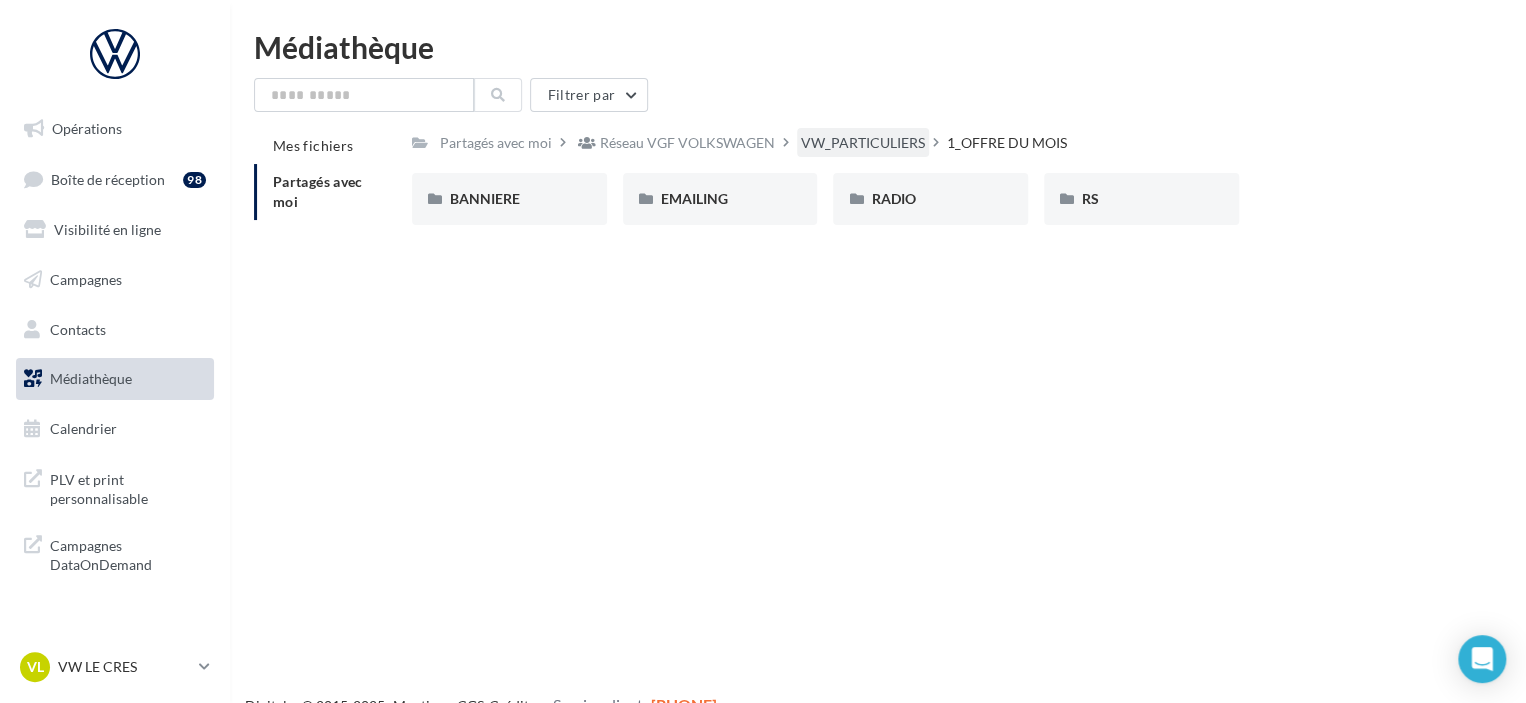 click on "VW_PARTICULIERS" at bounding box center (496, 143) 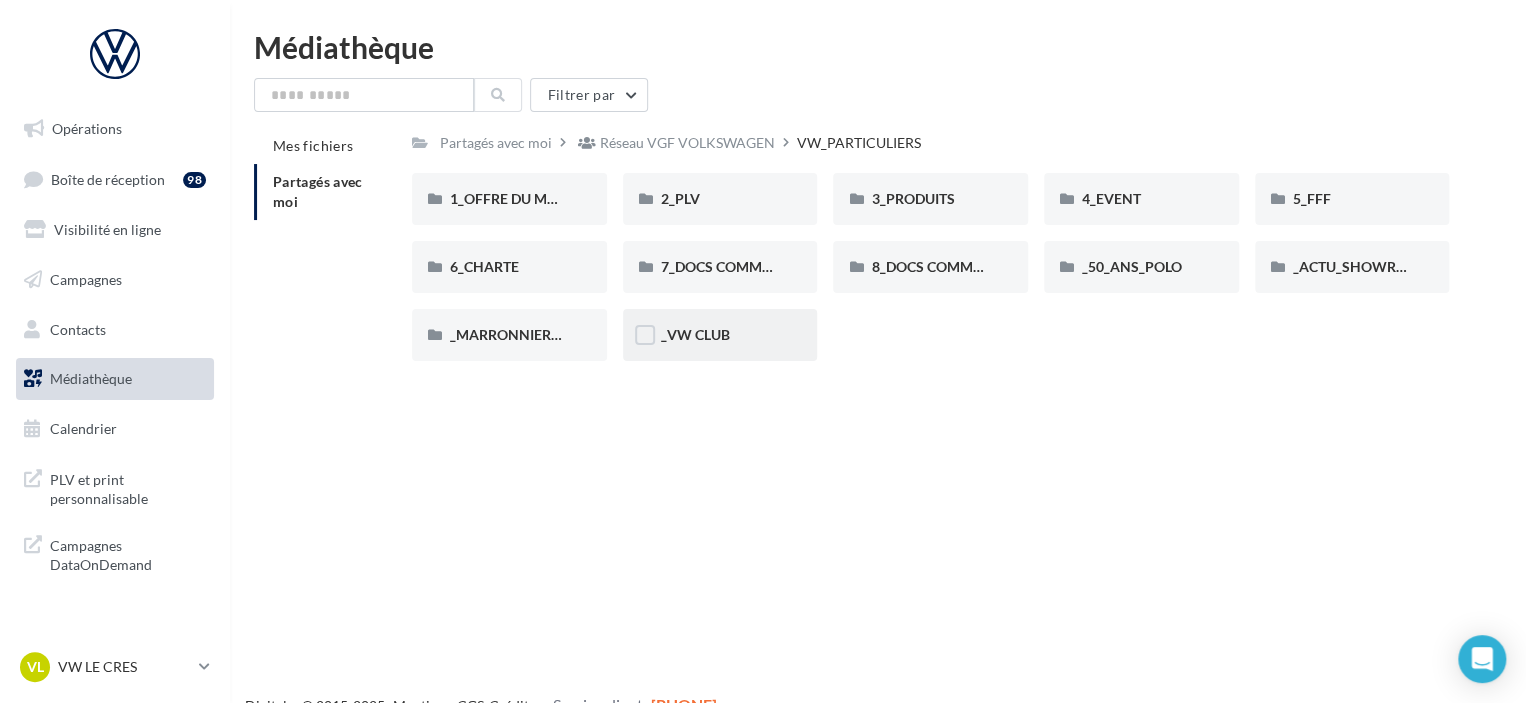click on "_VW CLUB" at bounding box center (509, 199) 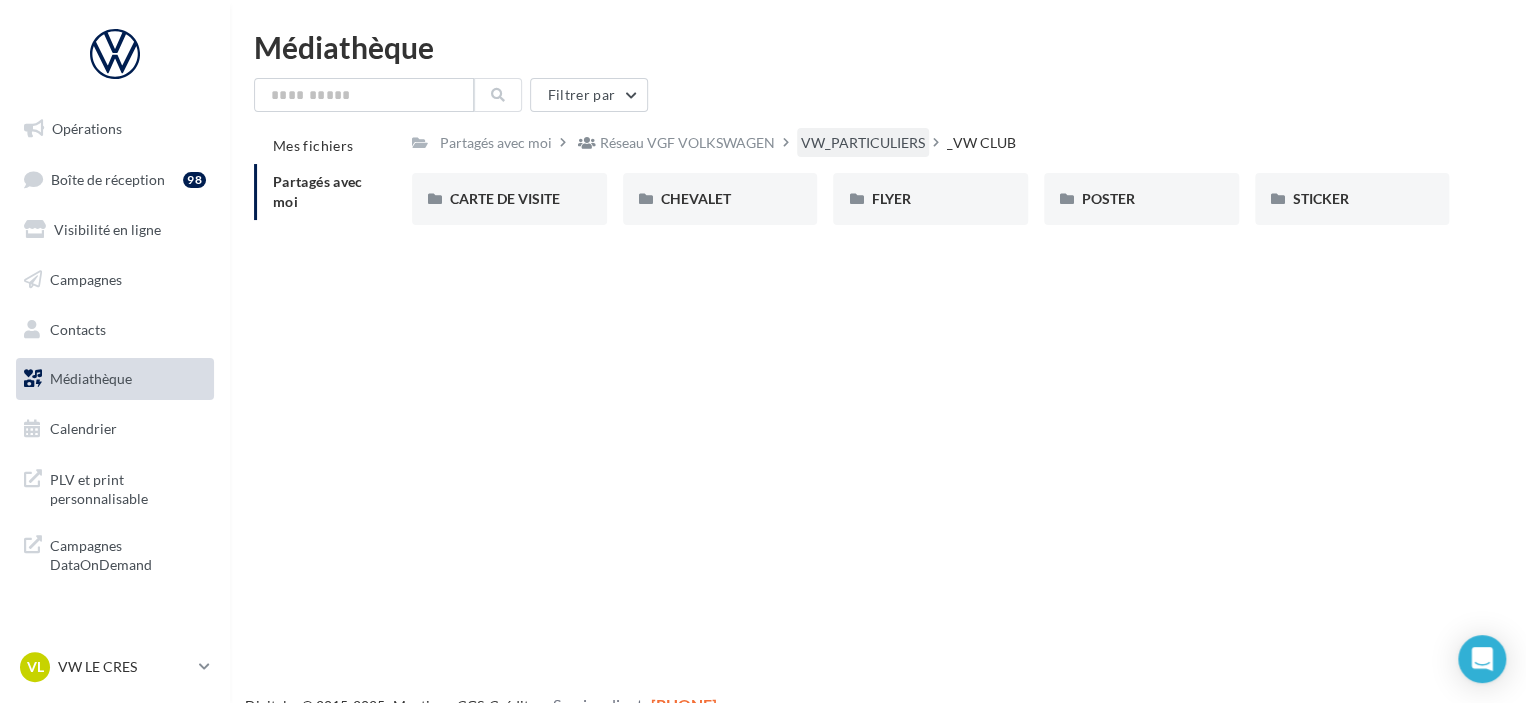 click on "VW_PARTICULIERS" at bounding box center (496, 143) 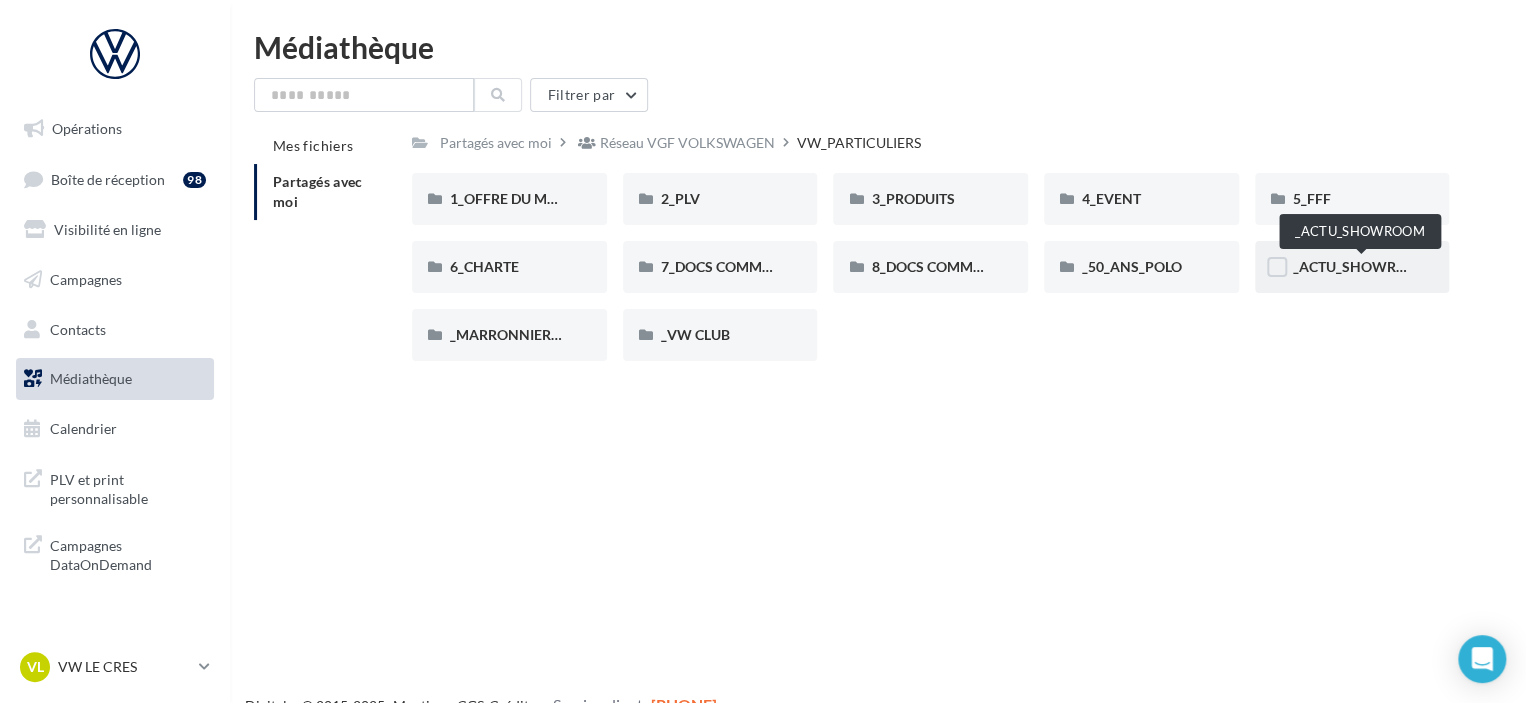 click on "_ACTU_SHOWROOM" at bounding box center (1362, 266) 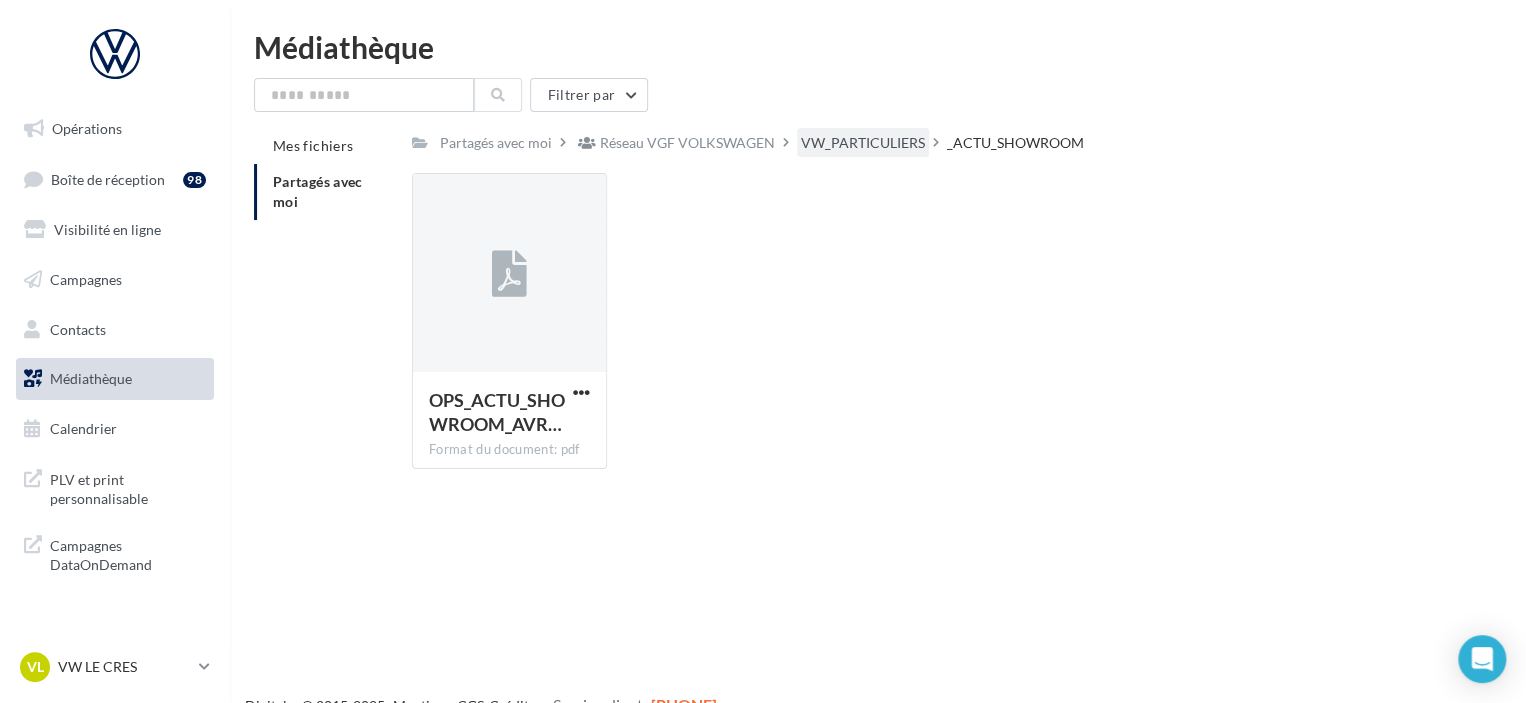 click on "VW_PARTICULIERS" at bounding box center (496, 143) 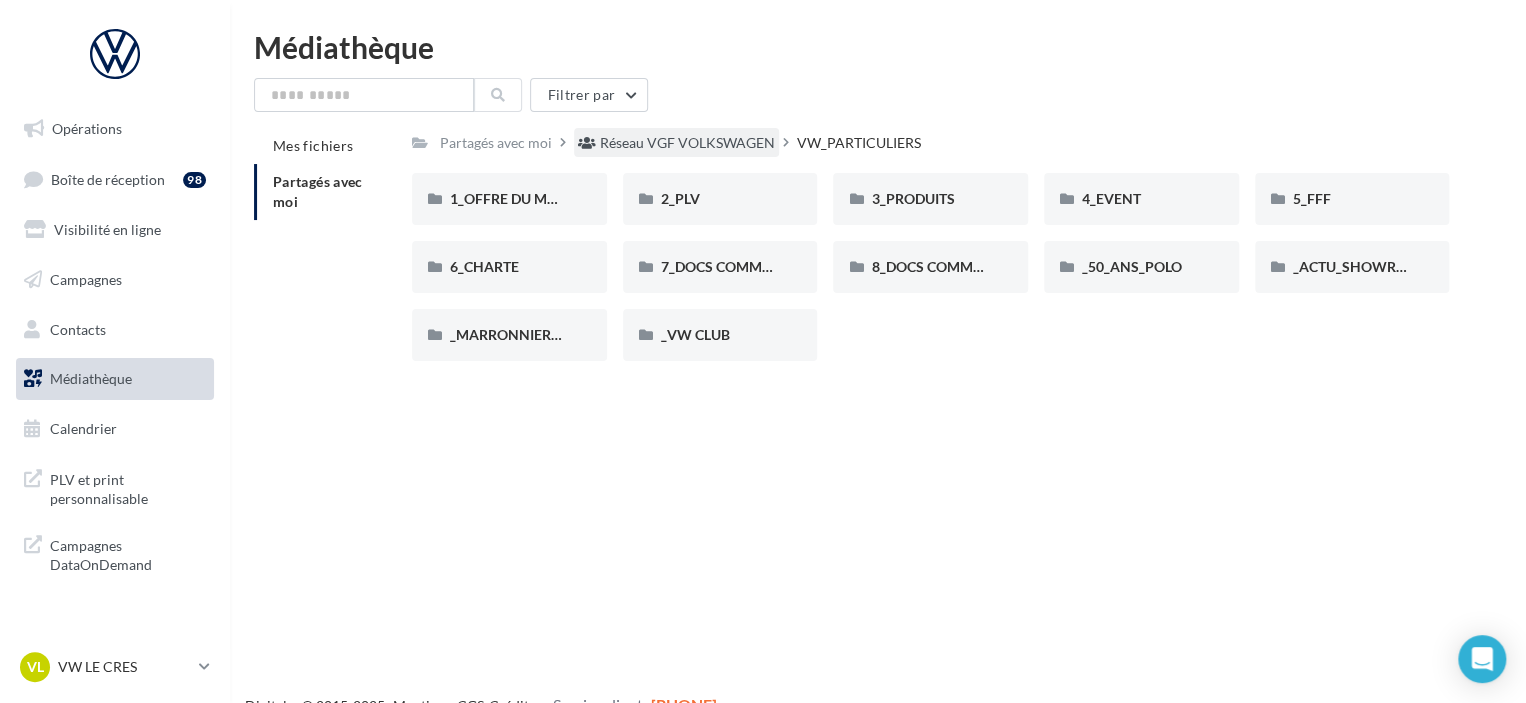click on "Réseau VGF VOLKSWAGEN" at bounding box center [687, 143] 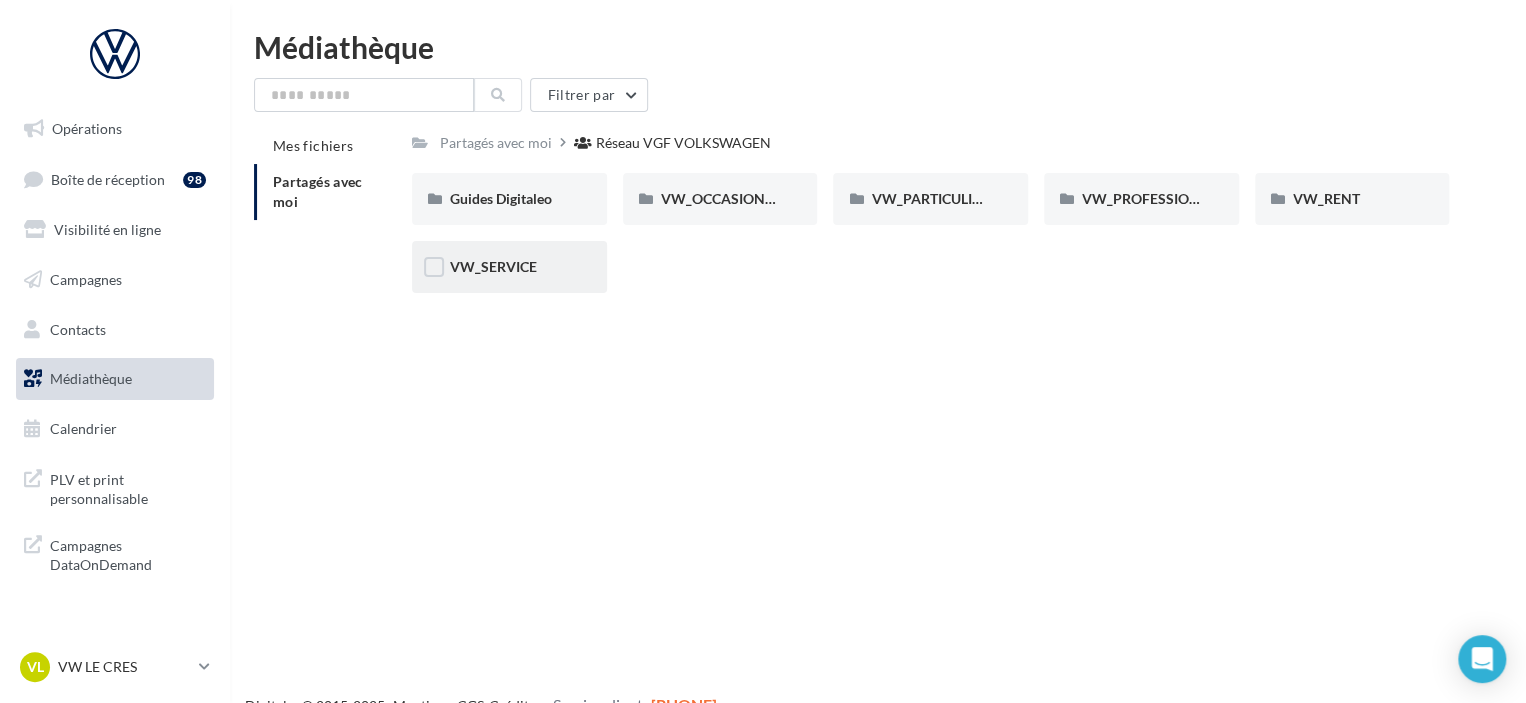 click on "VW_SERVICE" at bounding box center [509, 199] 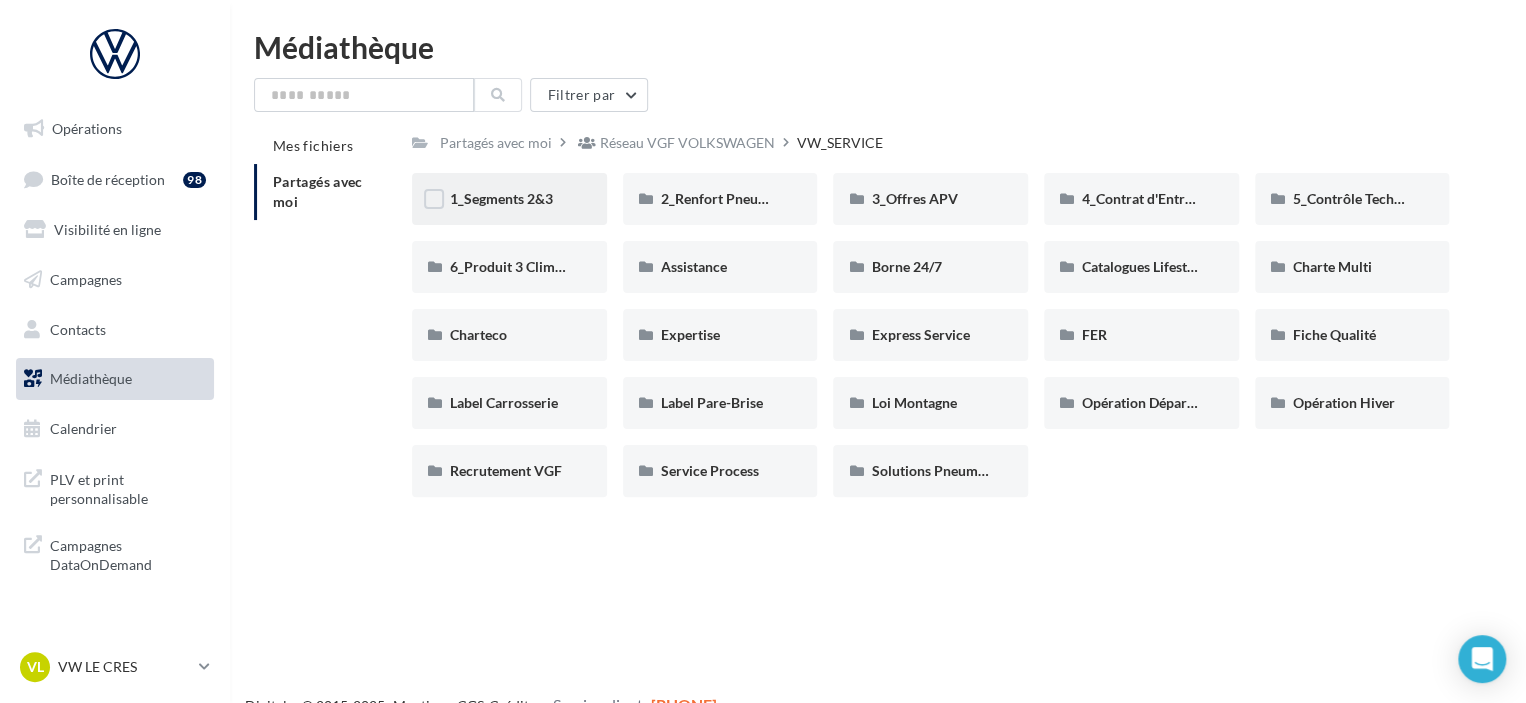 click on "1_Segments 2&3" at bounding box center [509, 199] 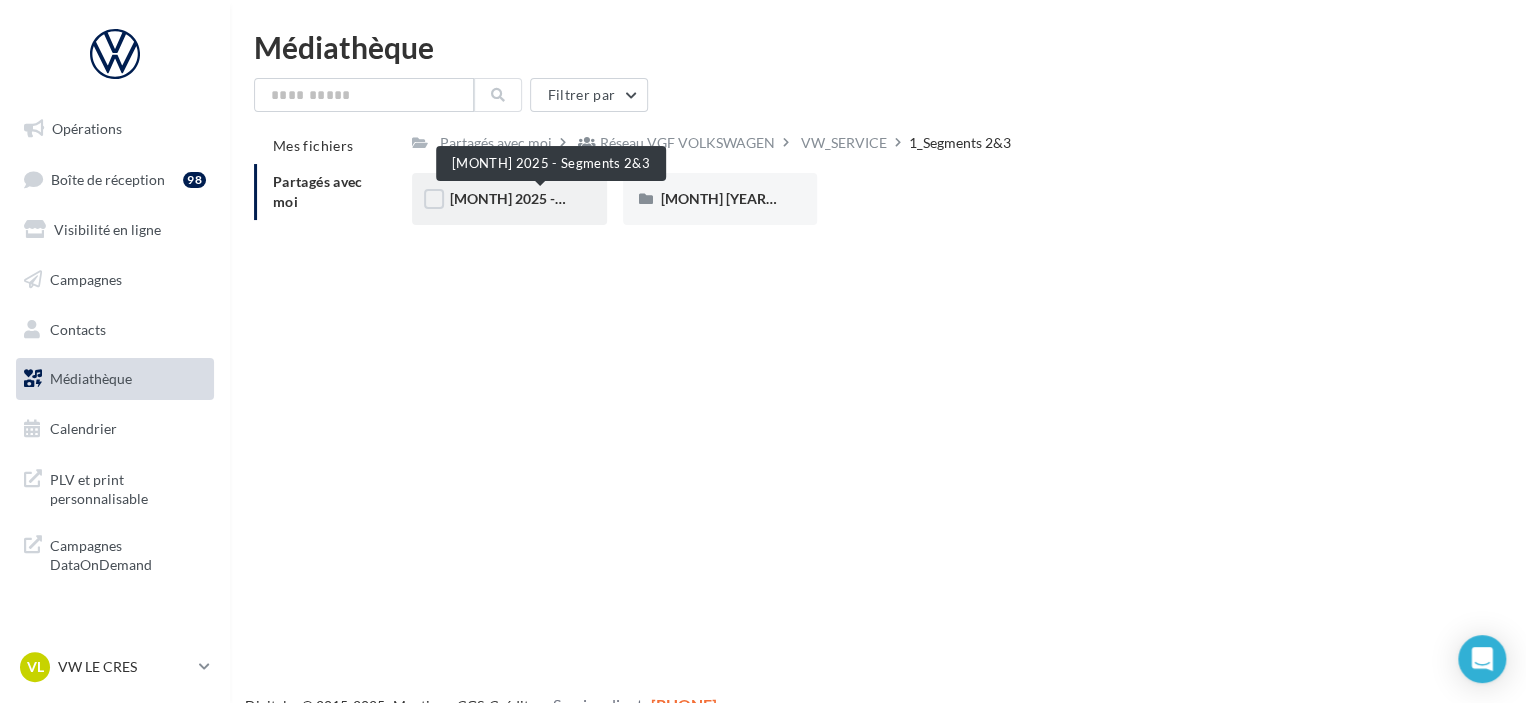 click on "Janvier 2025 - Segments 2&3" at bounding box center [548, 198] 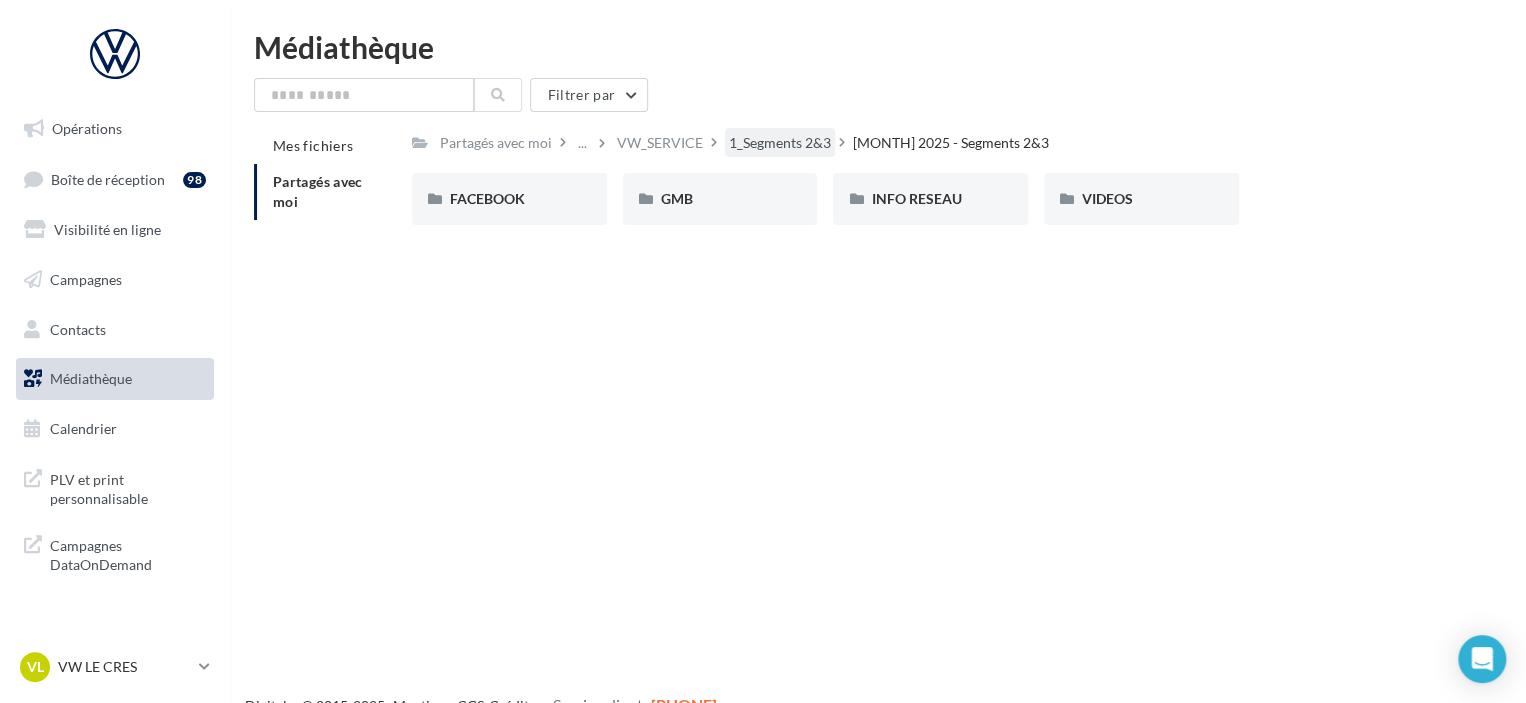 click on "1_Segments 2&3" at bounding box center (496, 143) 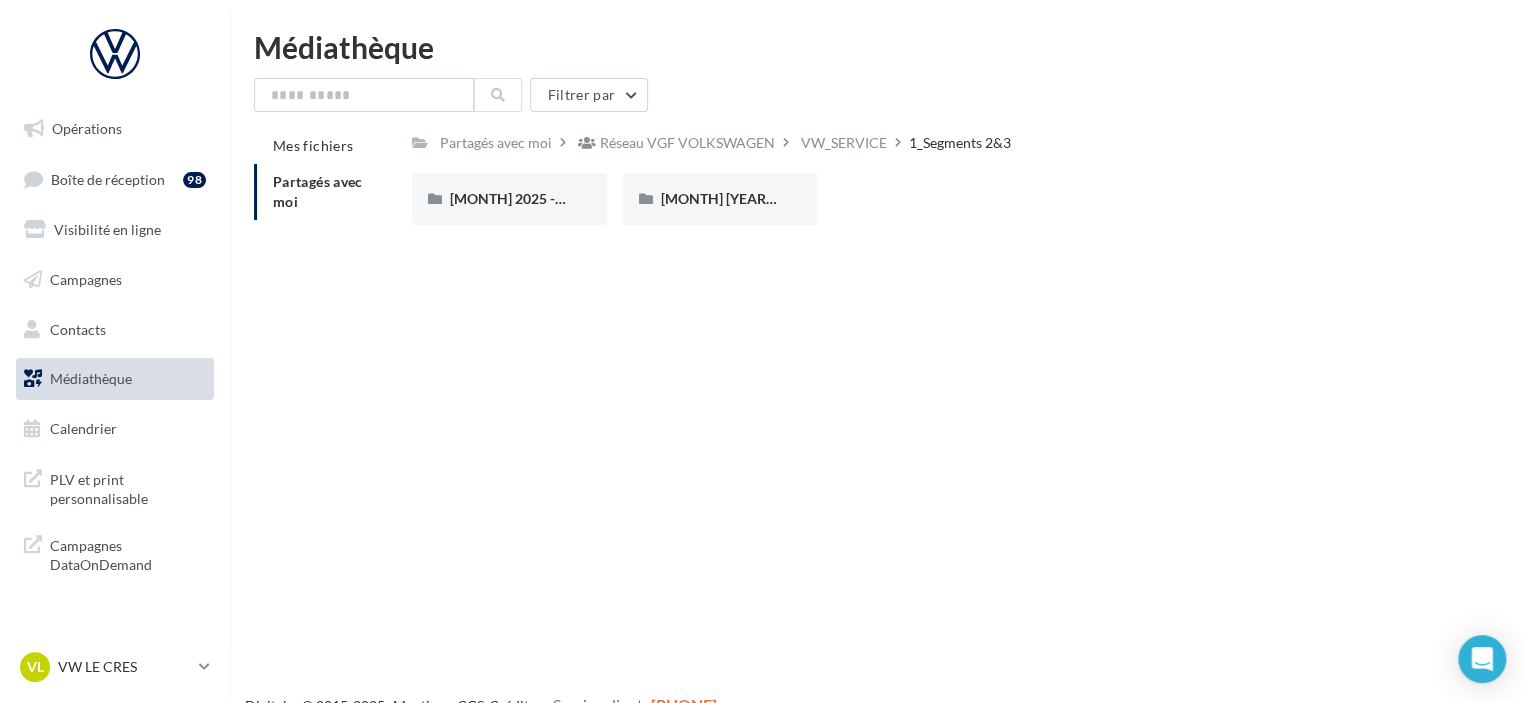 click on "Réseau VGF VOLKSWAGEN" at bounding box center [687, 143] 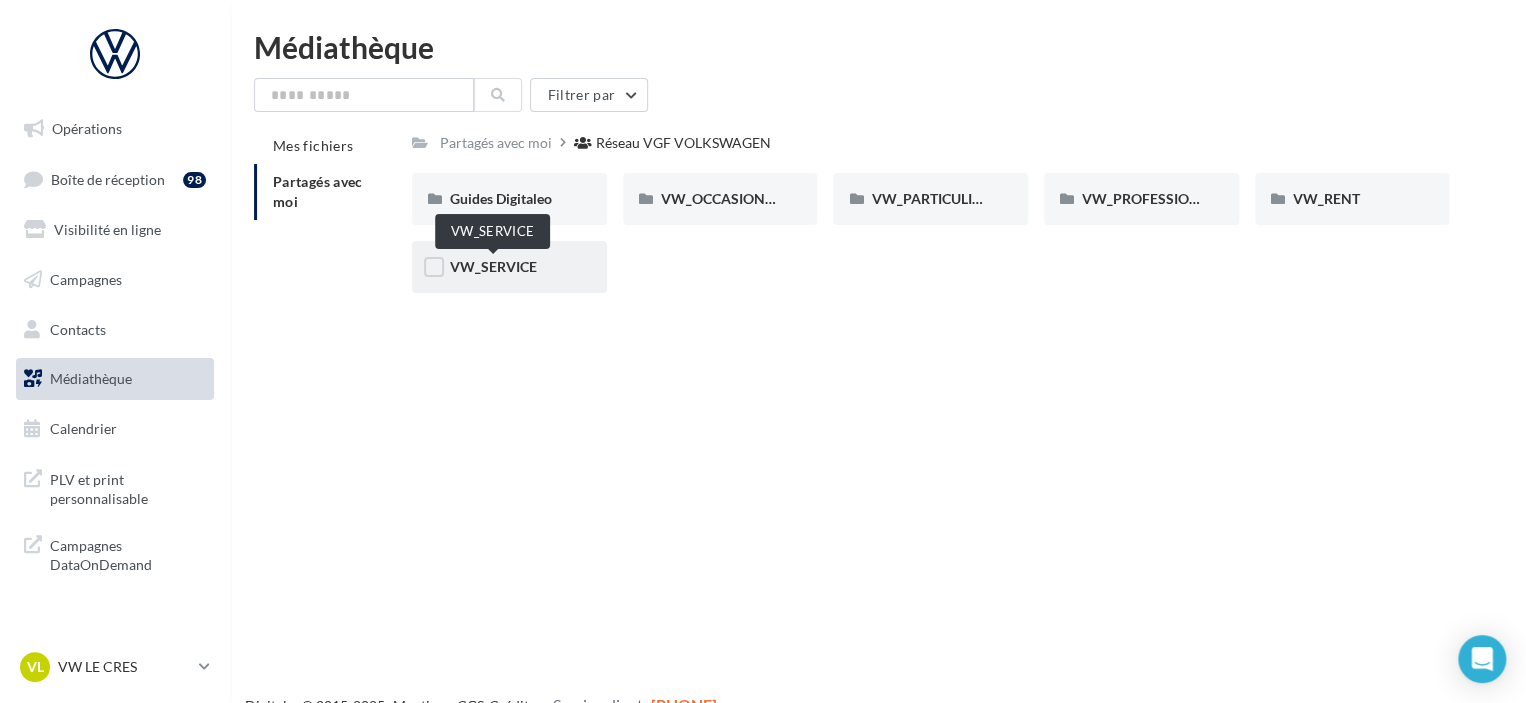 click on "VW_SERVICE" at bounding box center [493, 266] 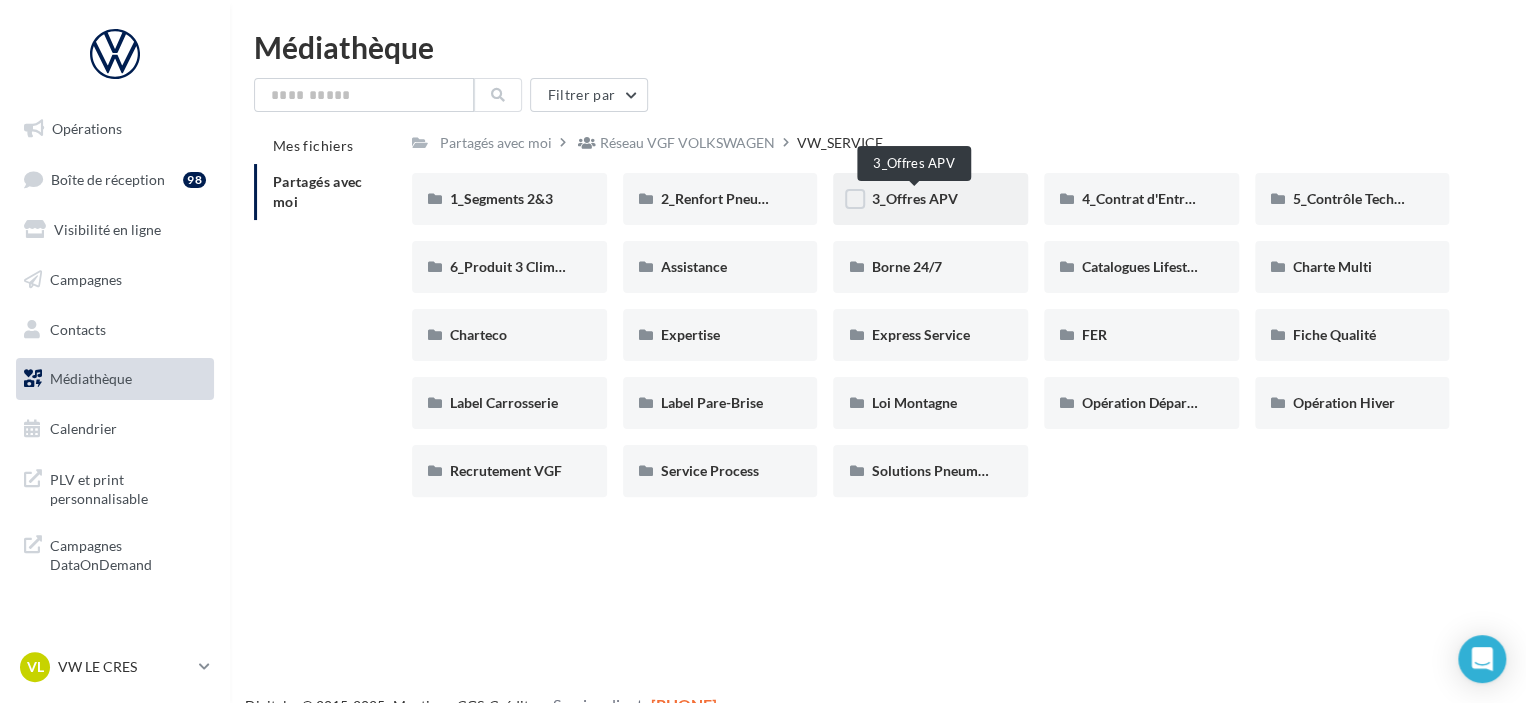 click on "3_Offres APV" at bounding box center [914, 198] 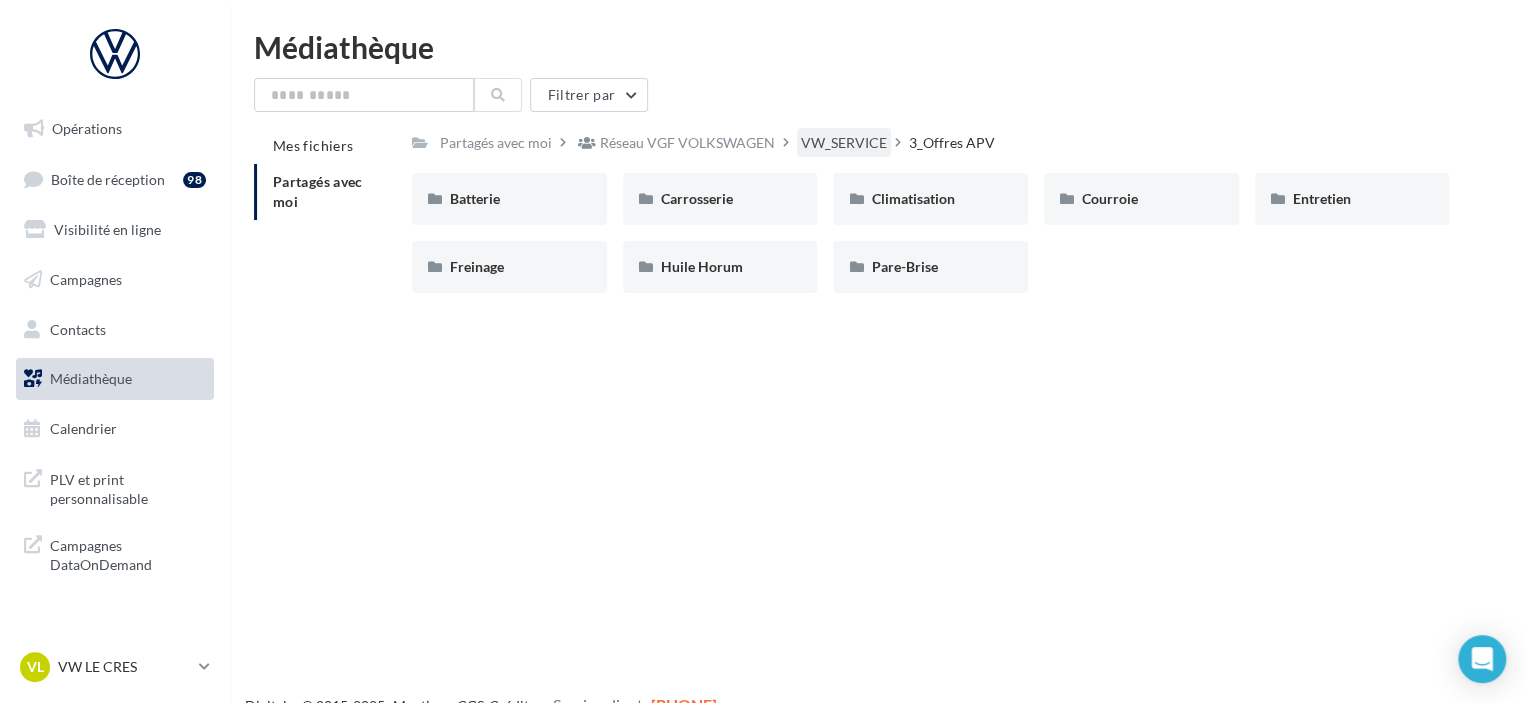 click on "VW_SERVICE" at bounding box center [496, 143] 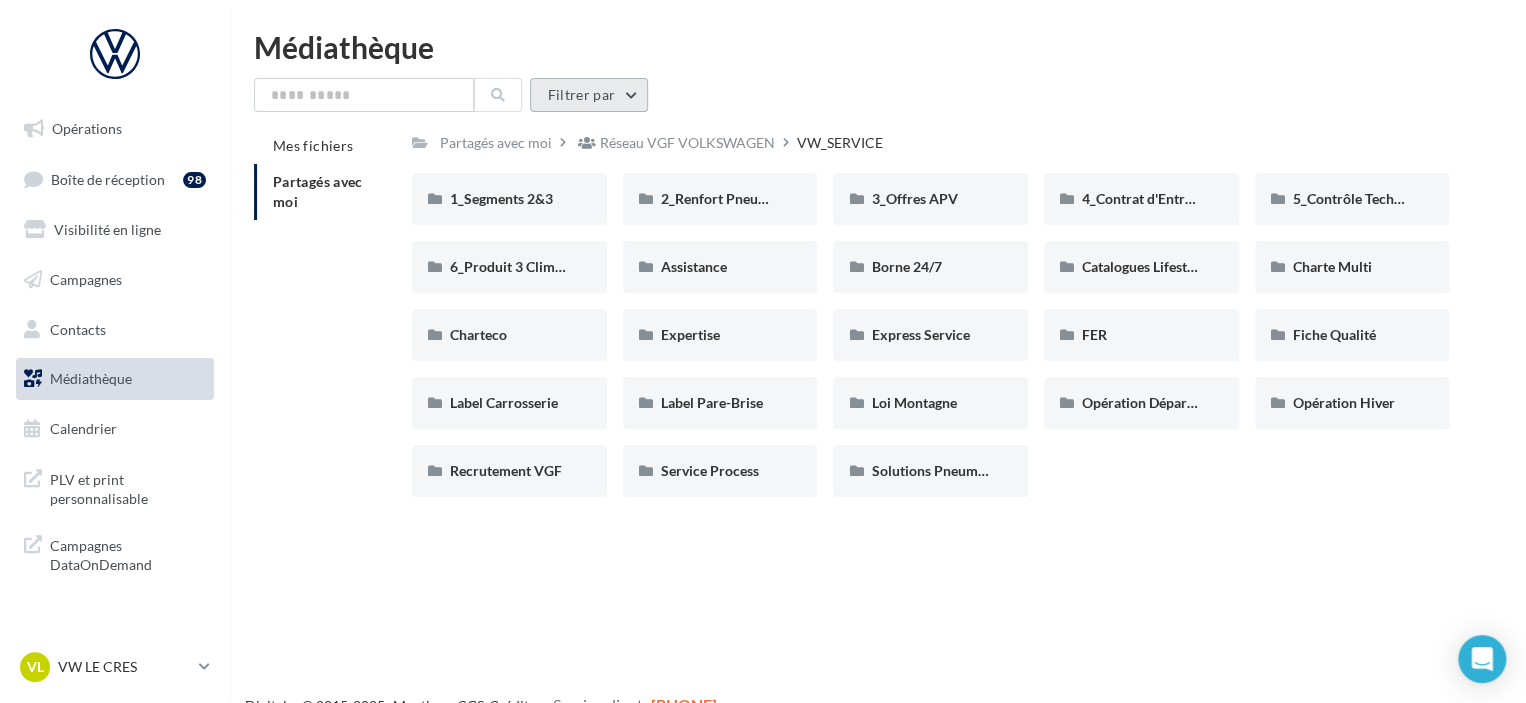 click on "Filtrer par" at bounding box center (589, 95) 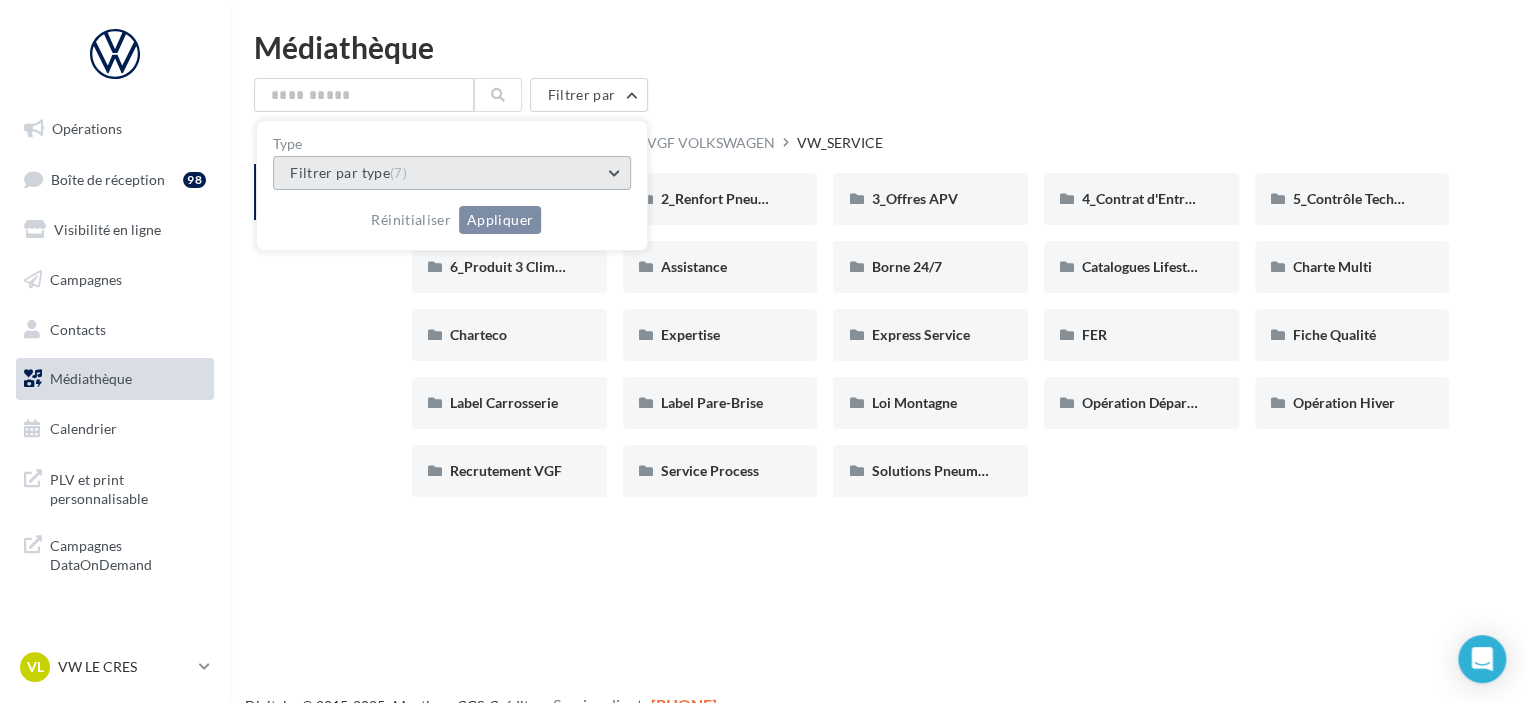 click on "Filtrer par type  (7)" at bounding box center (452, 173) 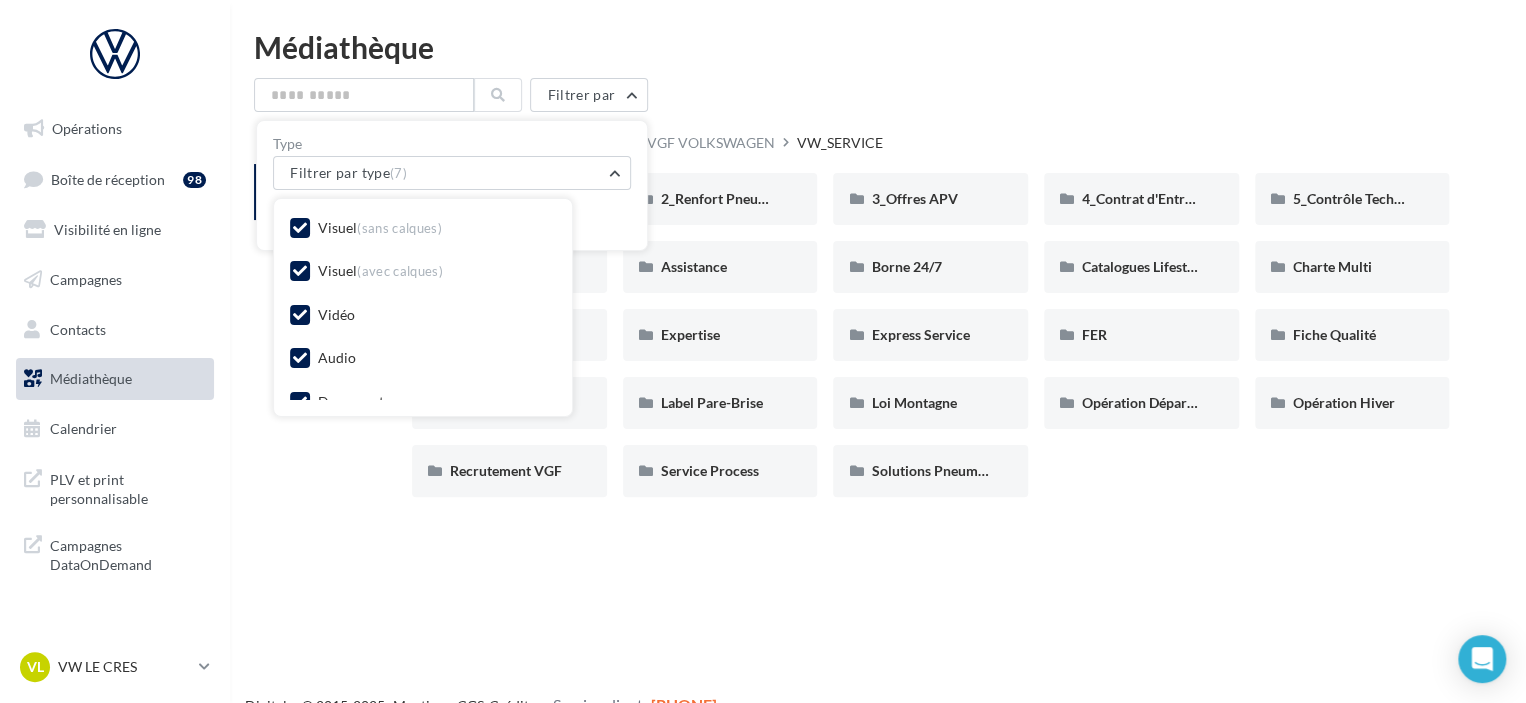 click on "(sans calques)" at bounding box center (399, 228) 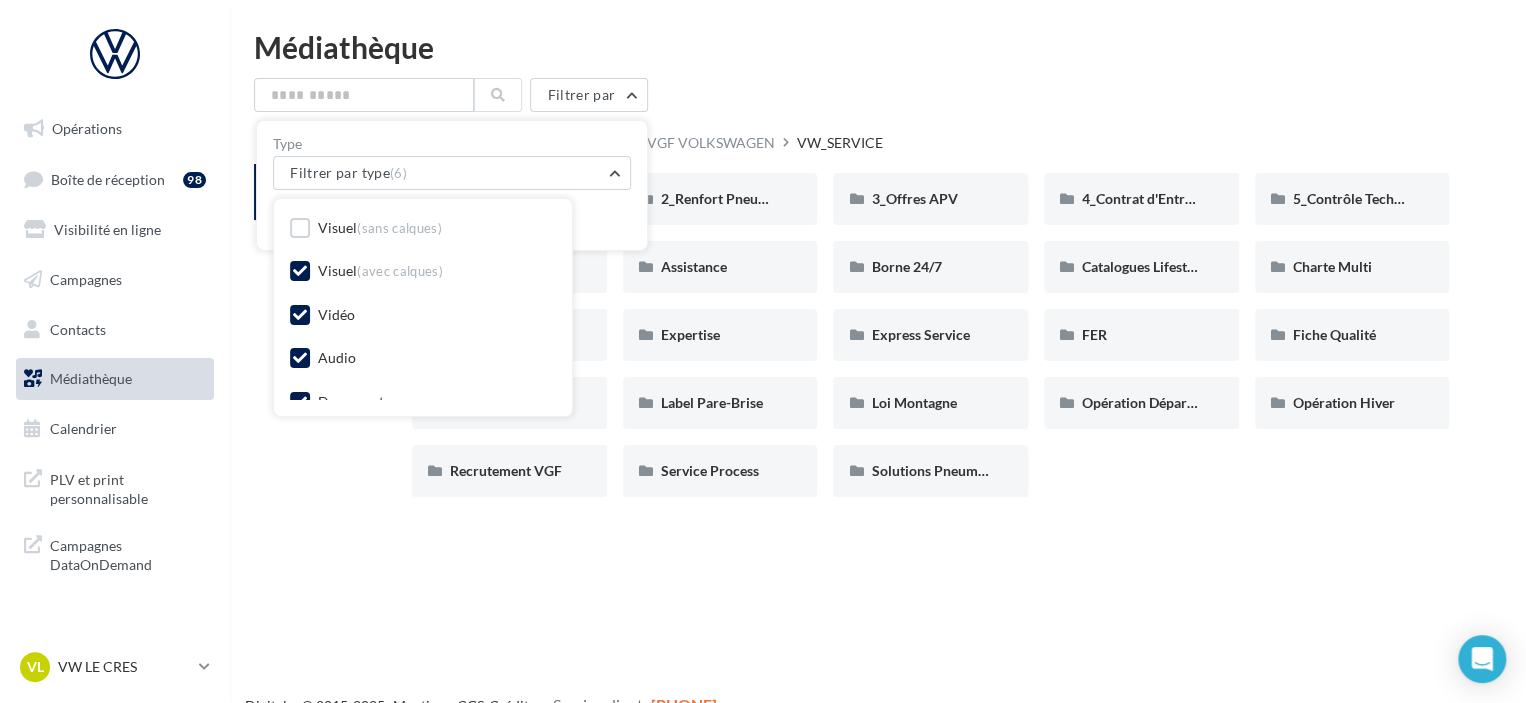 click on "(avec calques)" at bounding box center (400, 271) 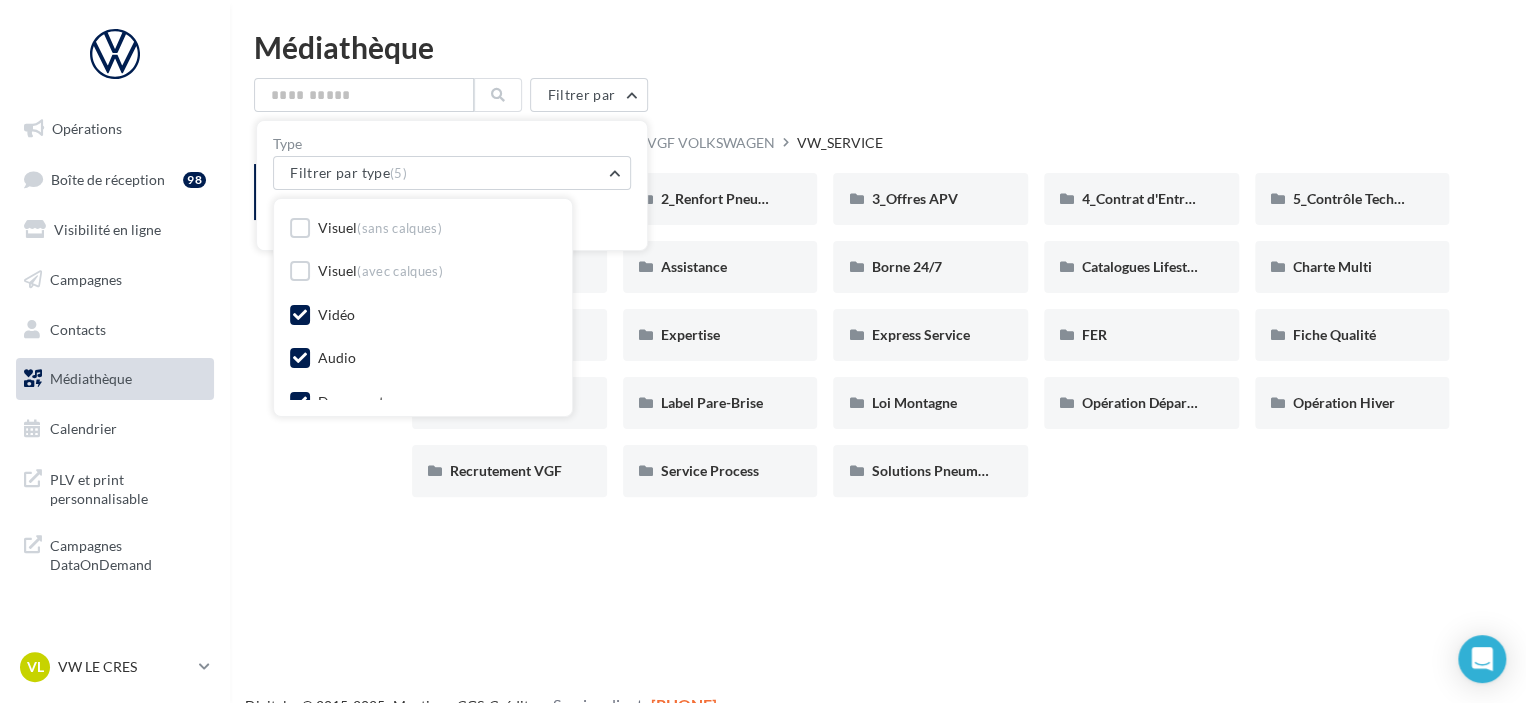 drag, startPoint x: 336, startPoint y: 317, endPoint x: 355, endPoint y: 312, distance: 19.646883 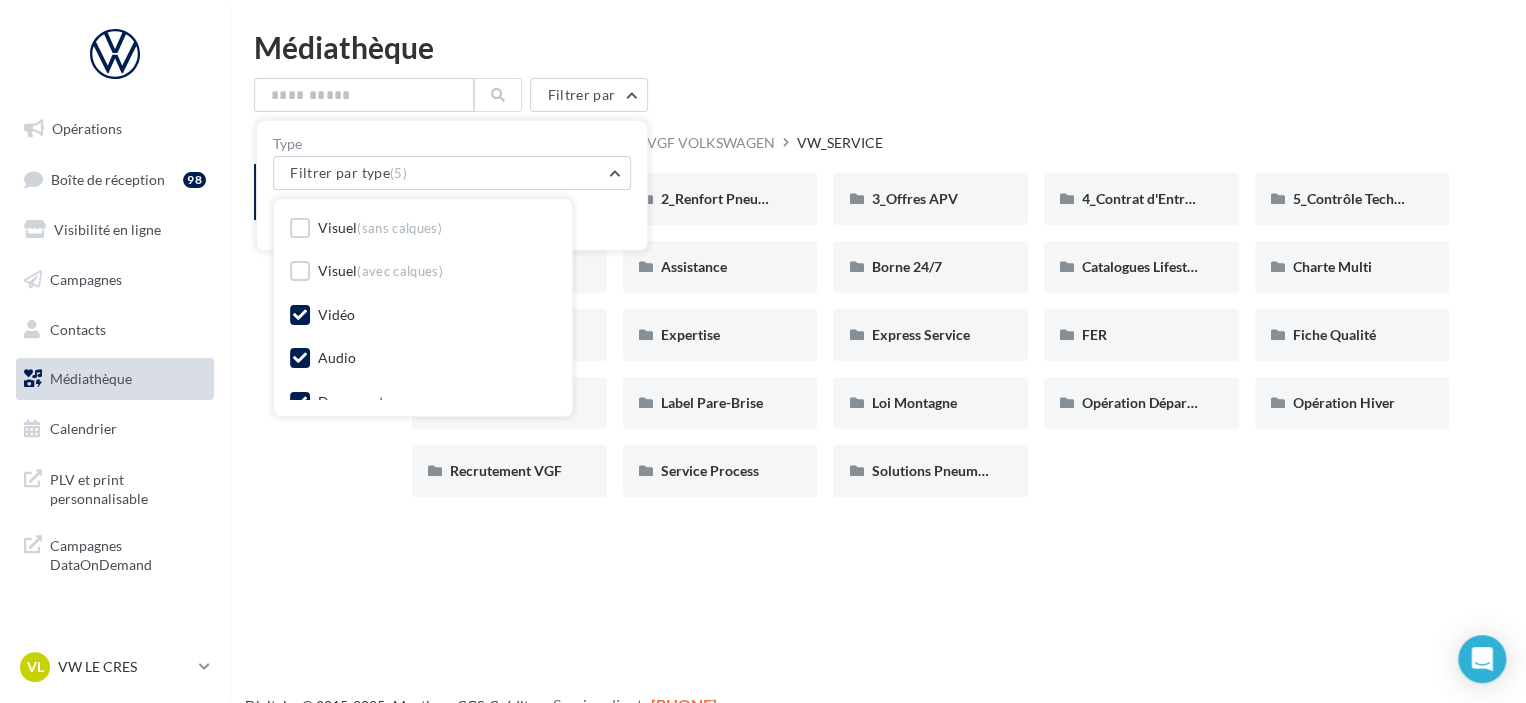 click on "Vidéo" at bounding box center (336, 315) 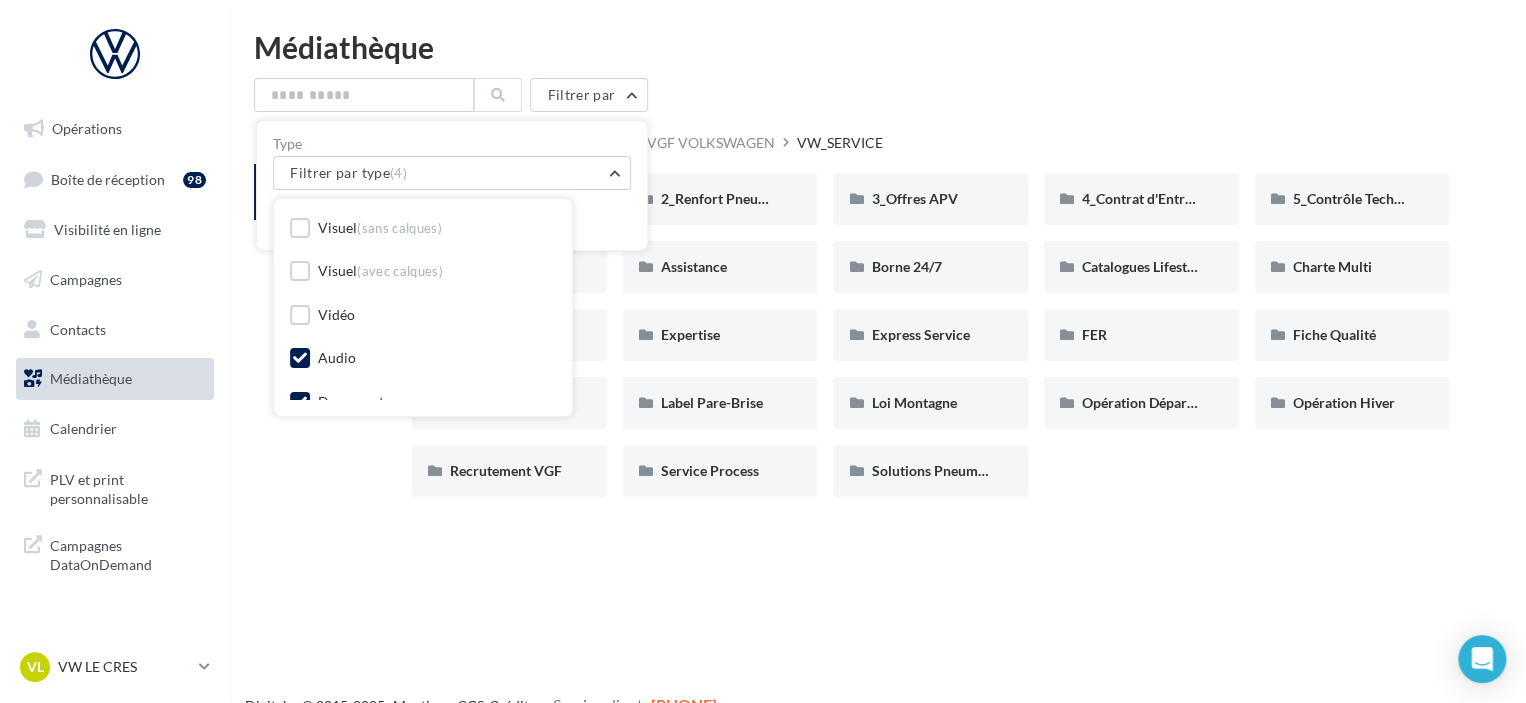 scroll, scrollTop: 100, scrollLeft: 0, axis: vertical 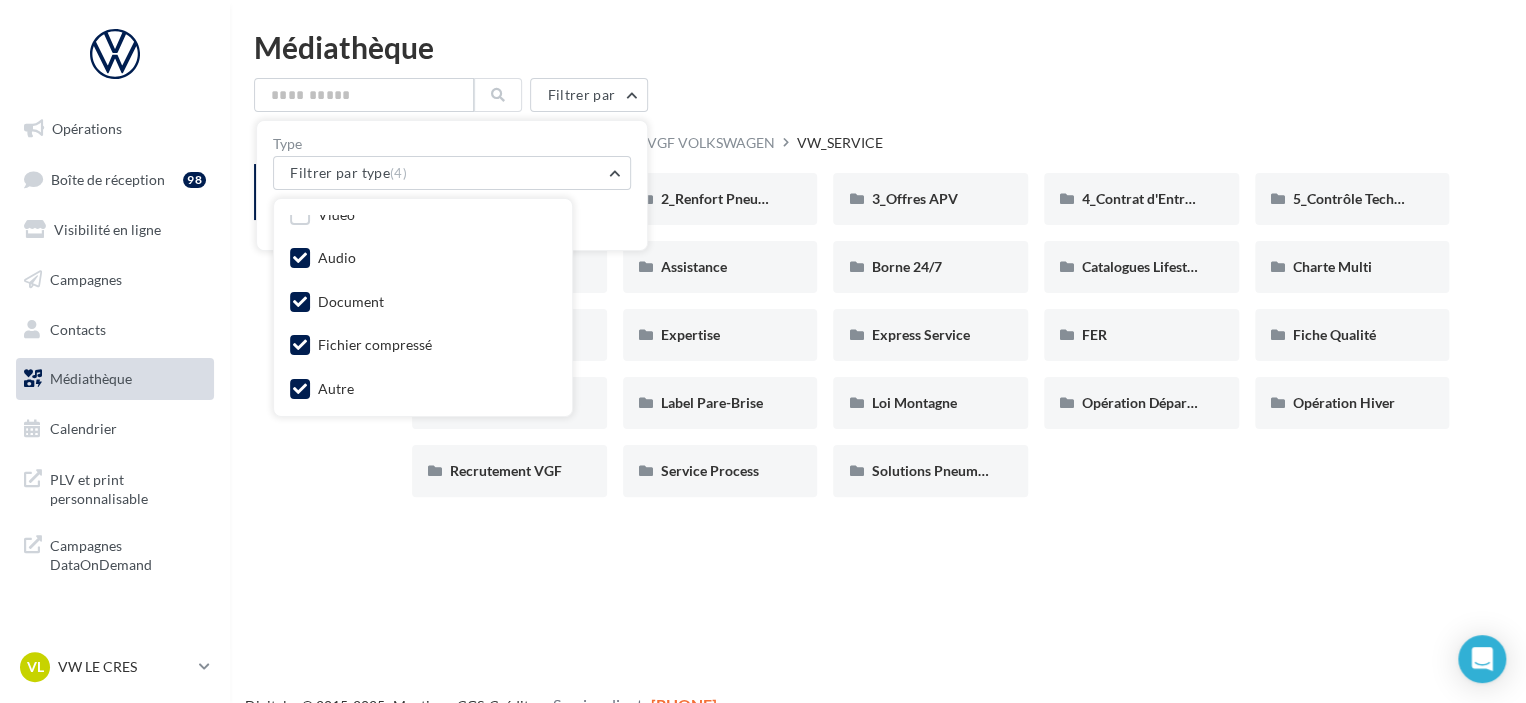 click on "Document" at bounding box center [351, 302] 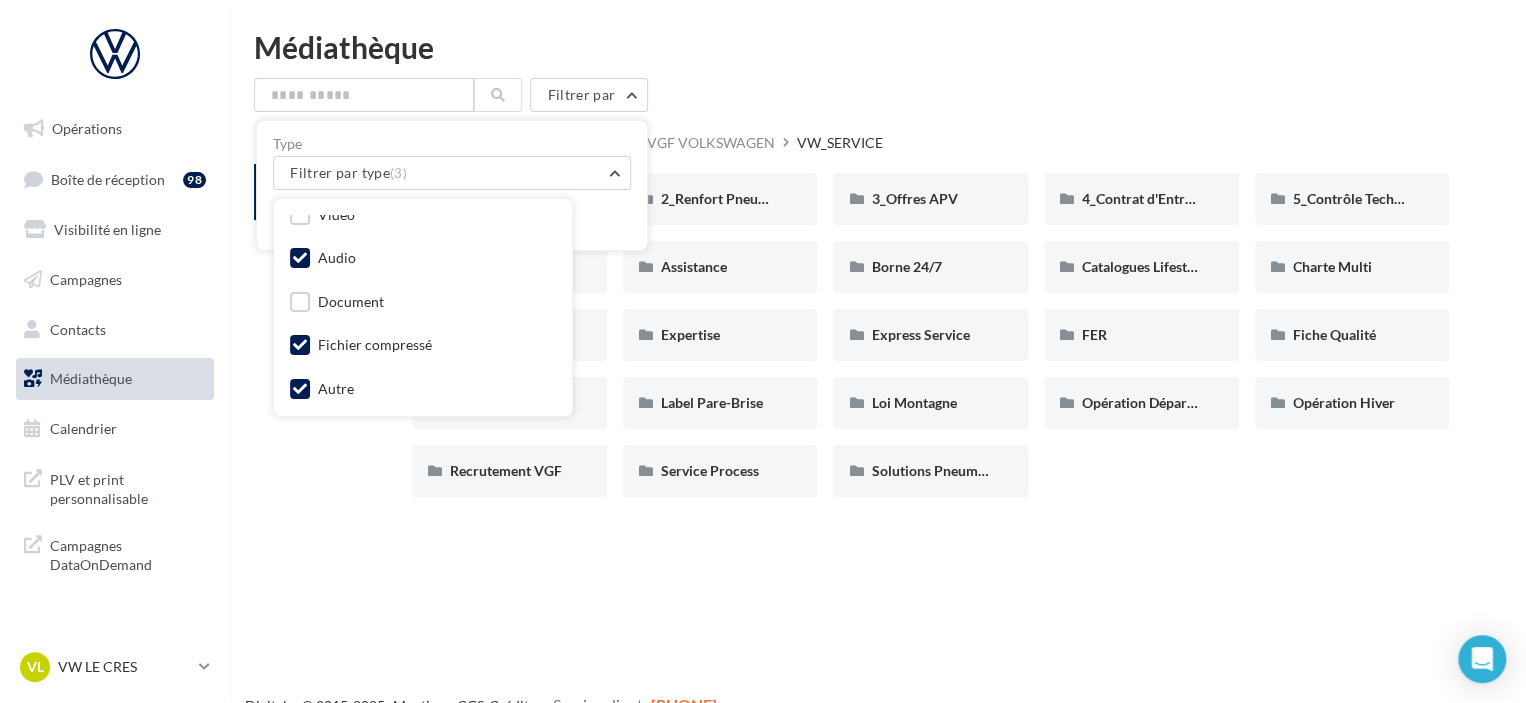 click on "Fichier compressé" at bounding box center (375, 345) 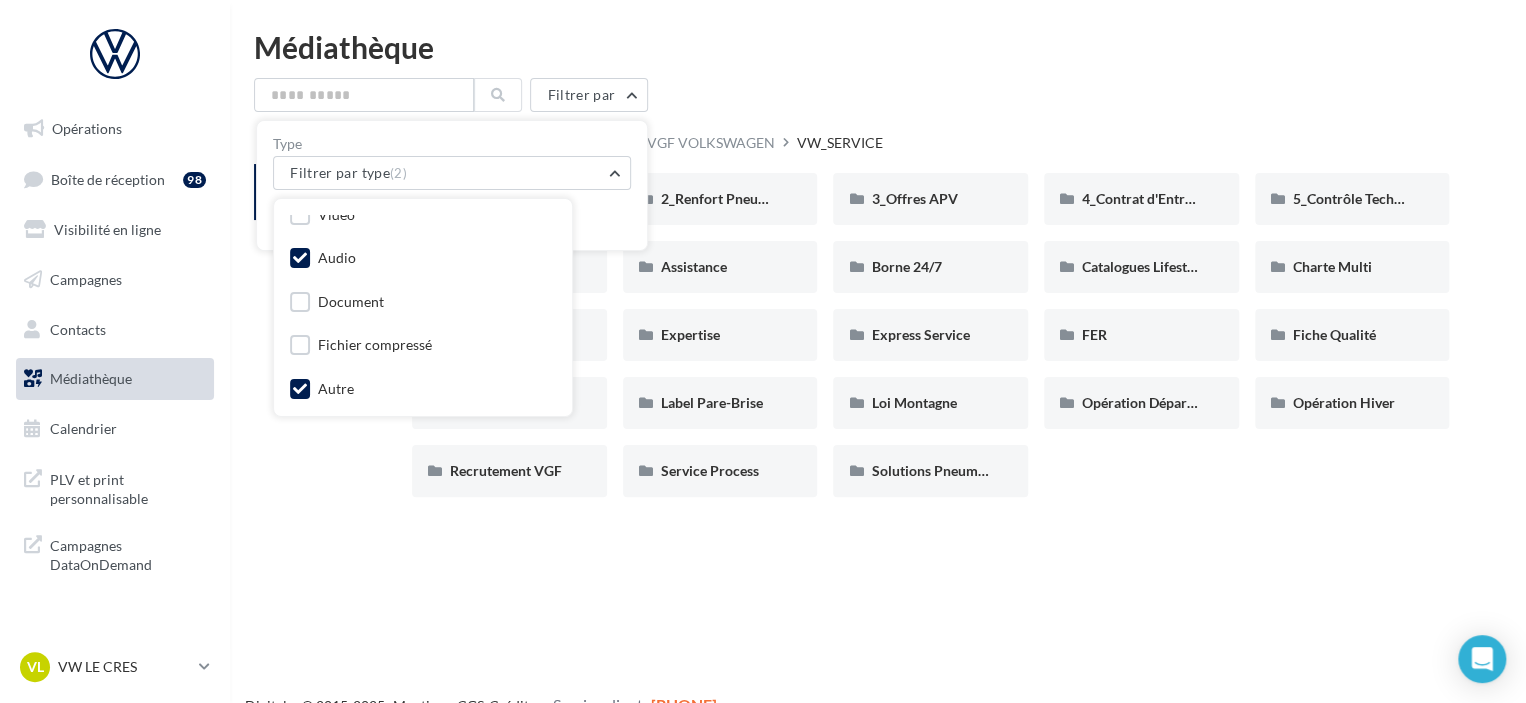 click on "Autre" at bounding box center [366, 130] 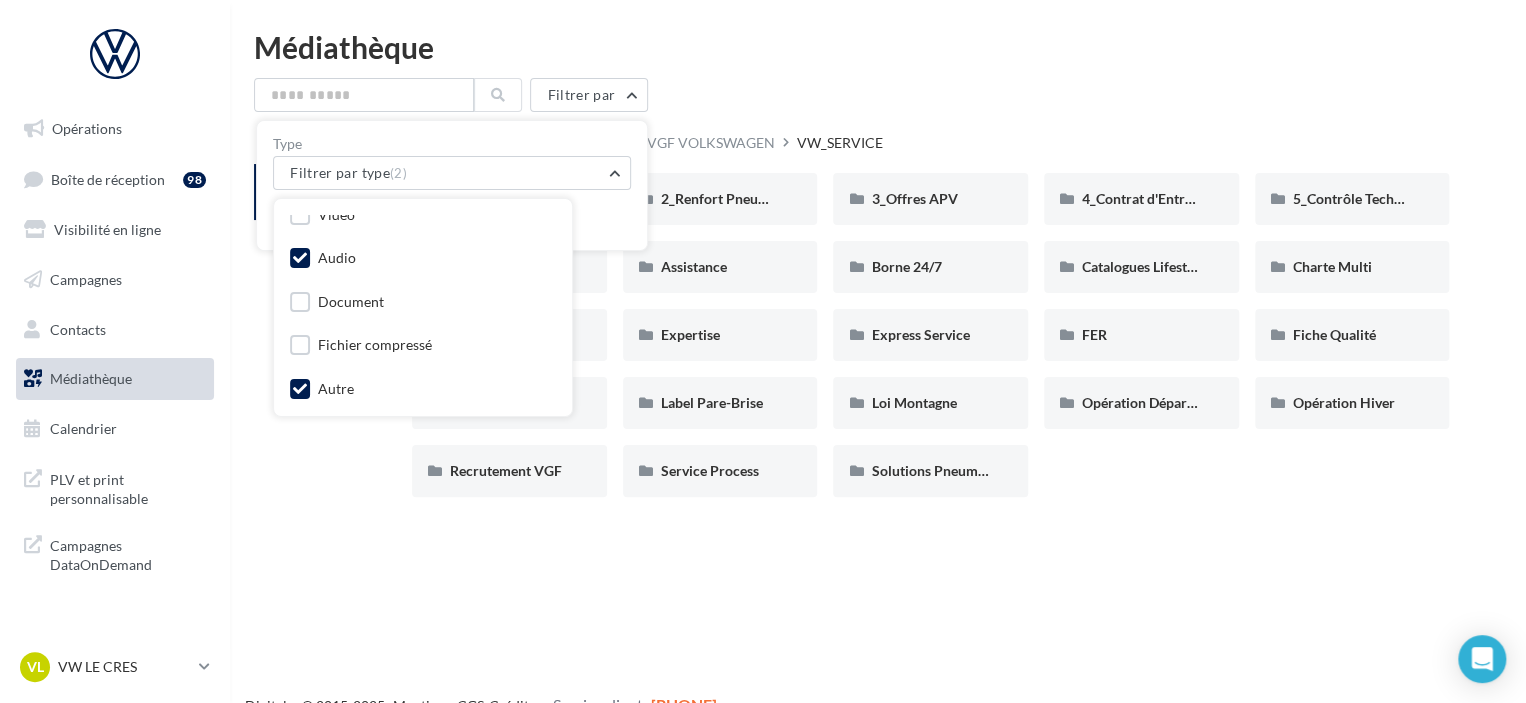 scroll, scrollTop: 104, scrollLeft: 0, axis: vertical 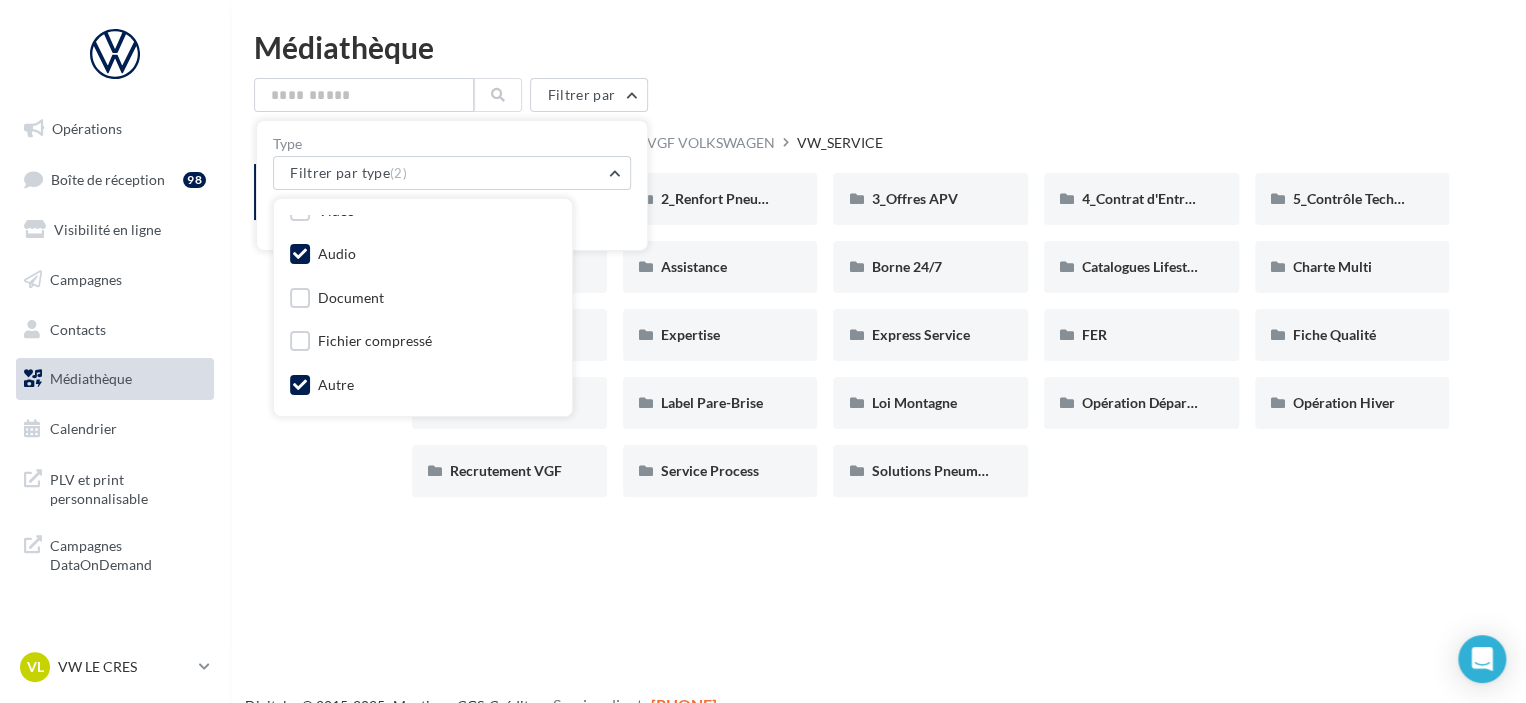 click on "Autre" at bounding box center [336, 385] 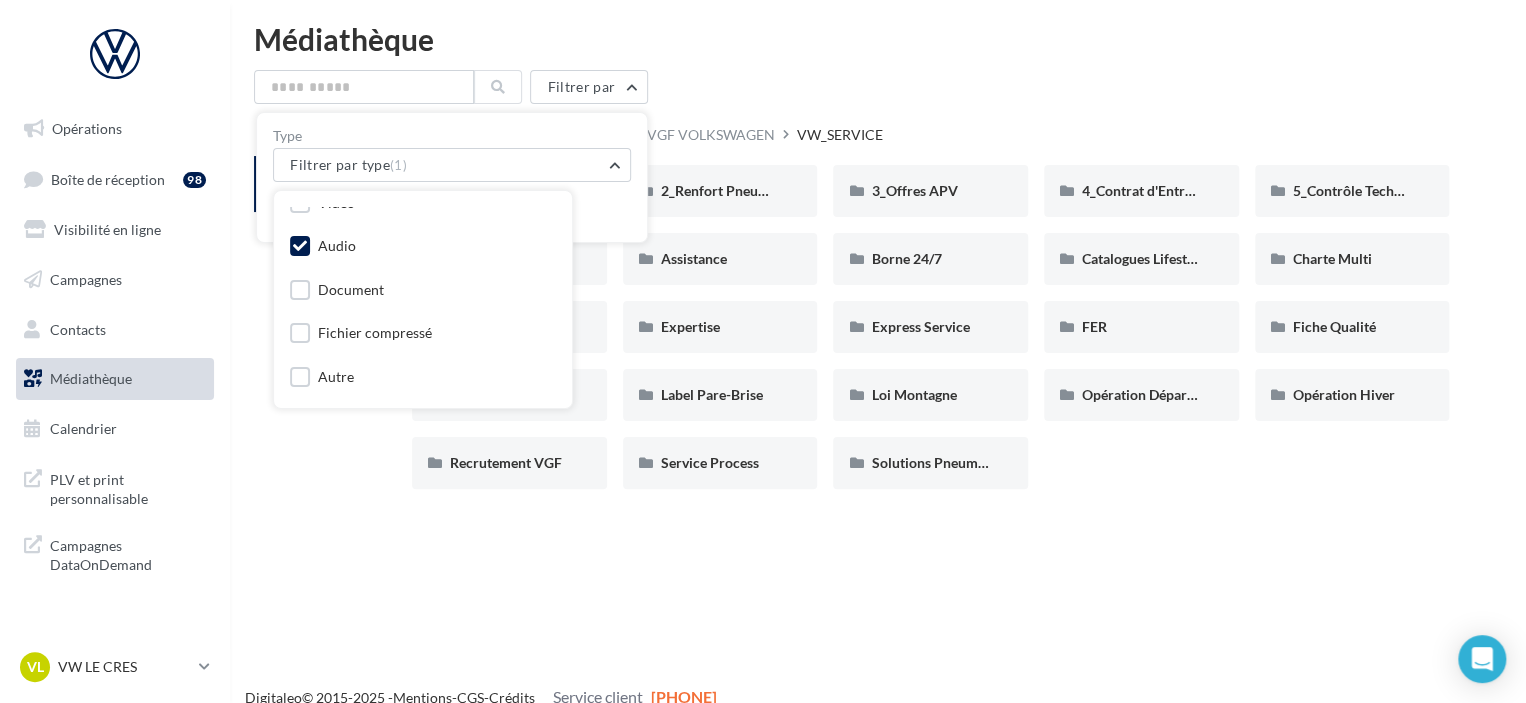 scroll, scrollTop: 0, scrollLeft: 0, axis: both 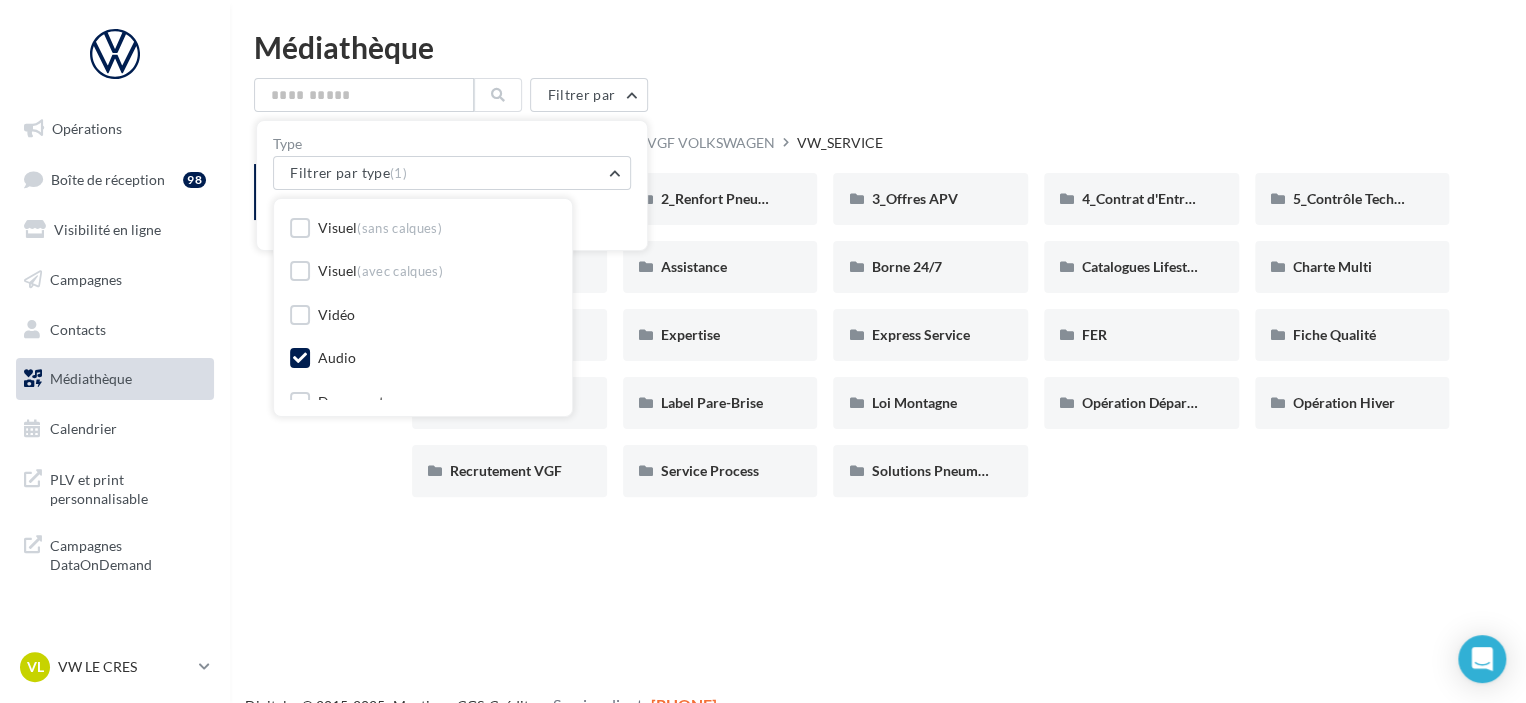 click on "Réinitialiser    Appliquer" at bounding box center [452, 212] 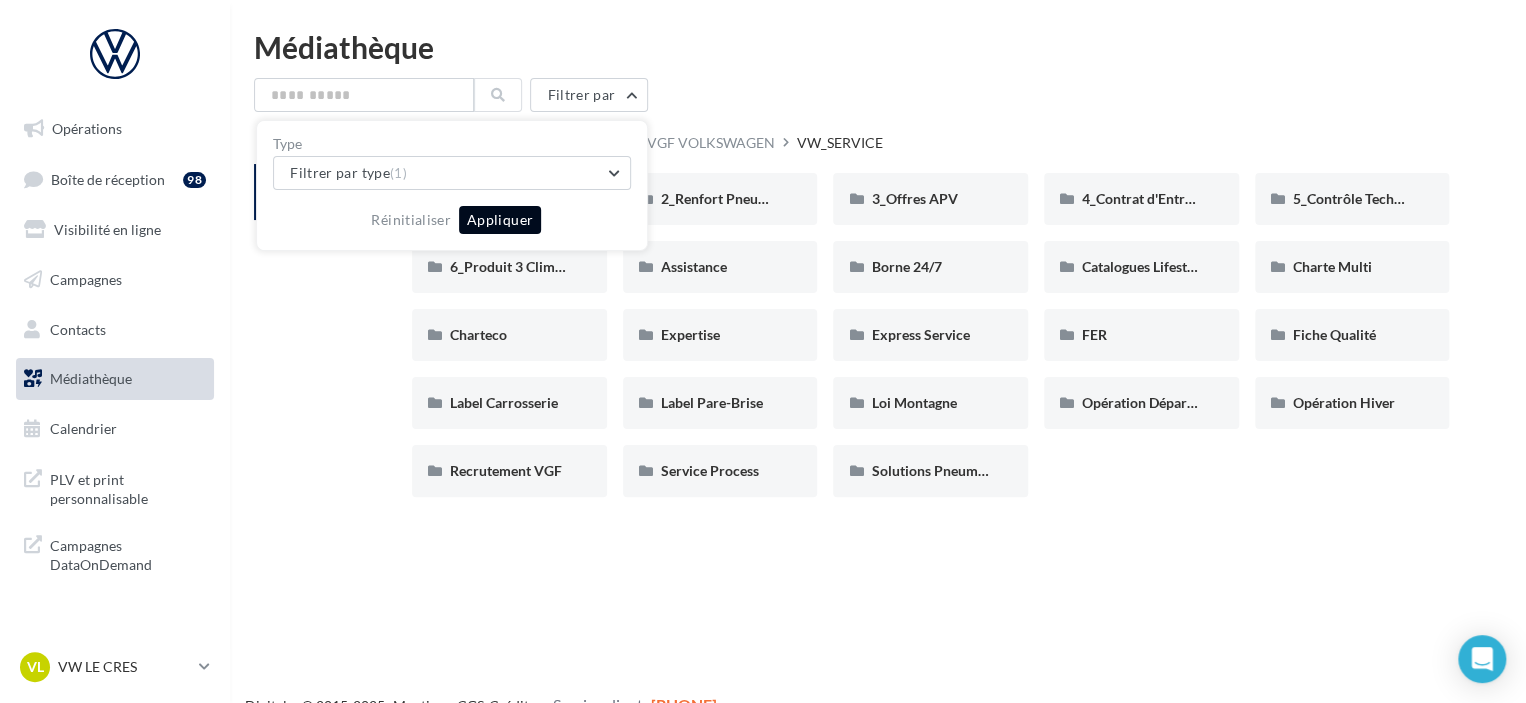 click on "Appliquer" at bounding box center (500, 220) 